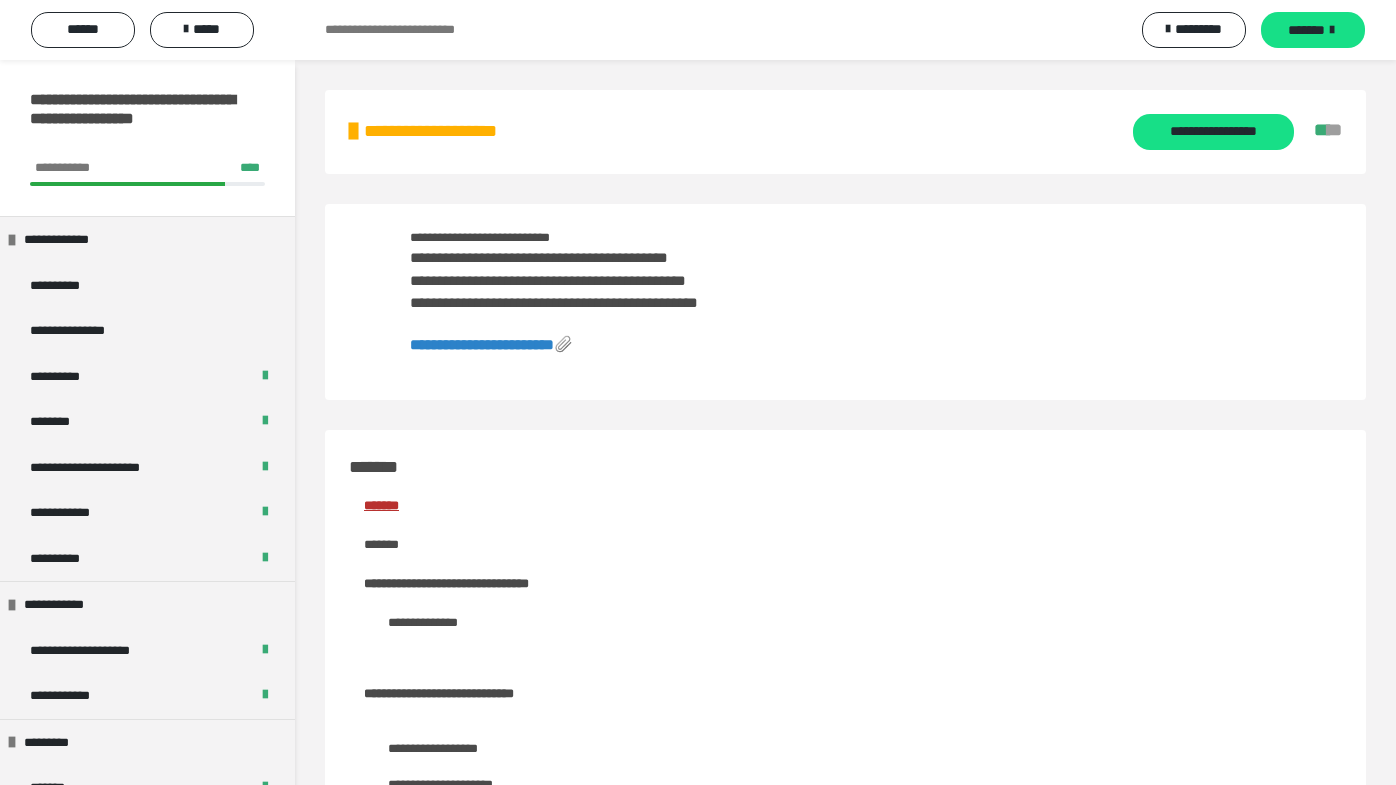 scroll, scrollTop: 3200, scrollLeft: 0, axis: vertical 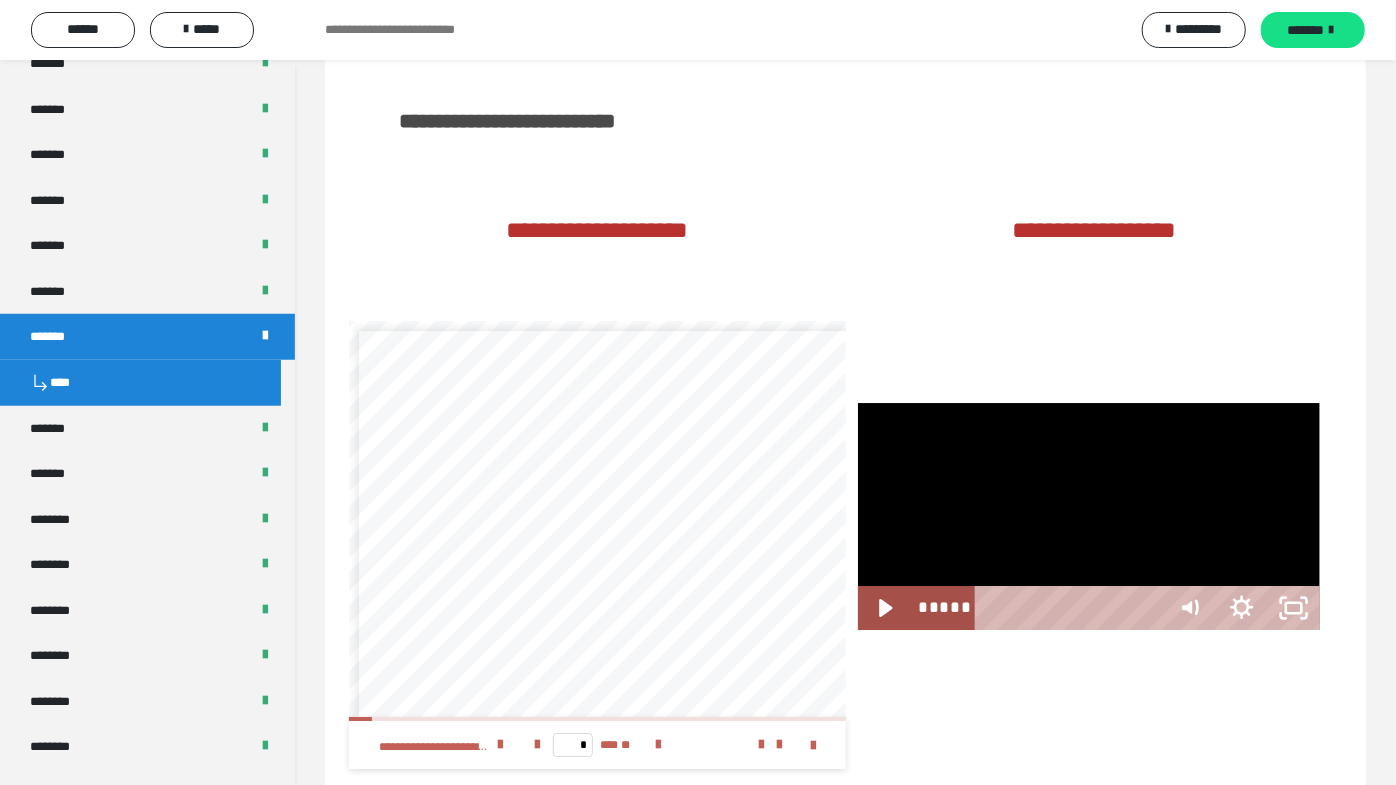 type 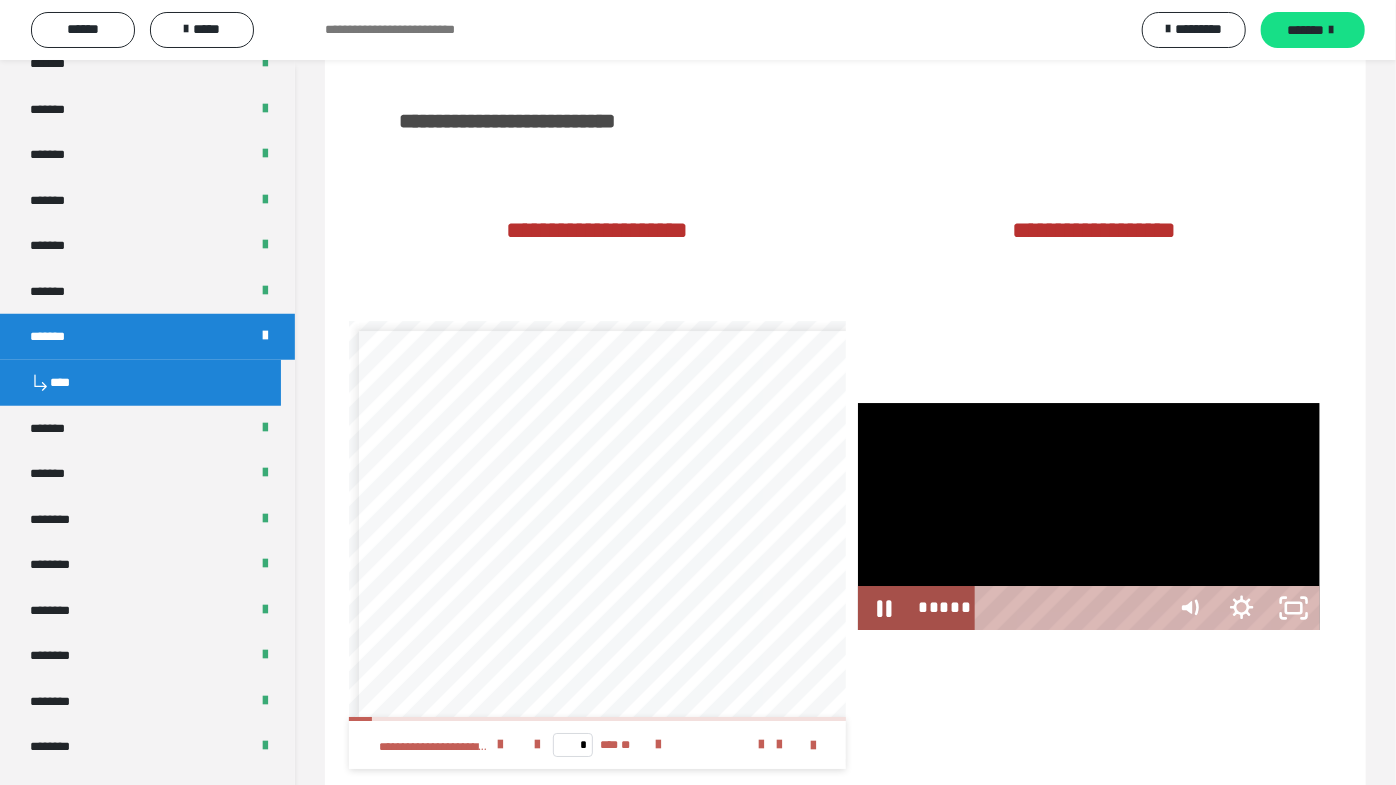 click at bounding box center [858, 403] 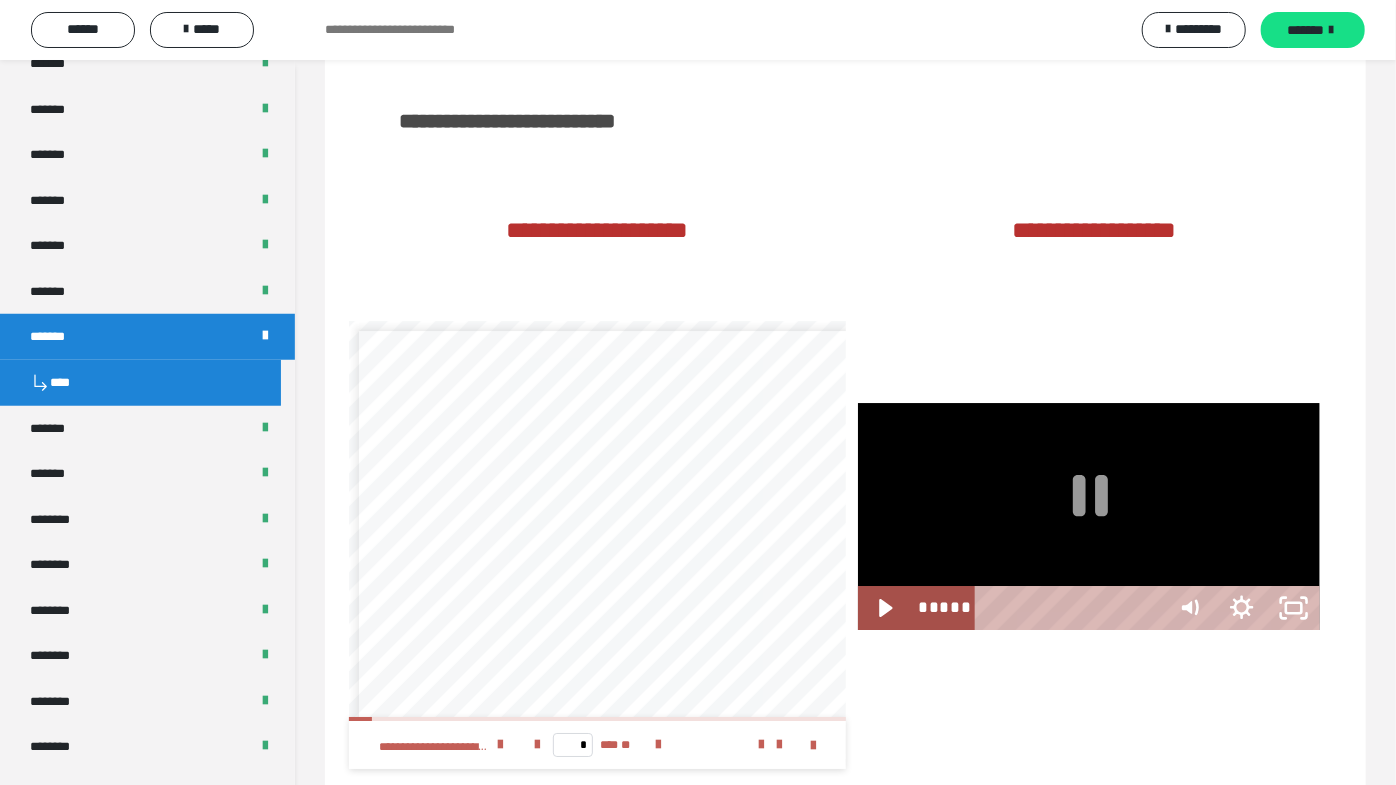 click at bounding box center (858, 403) 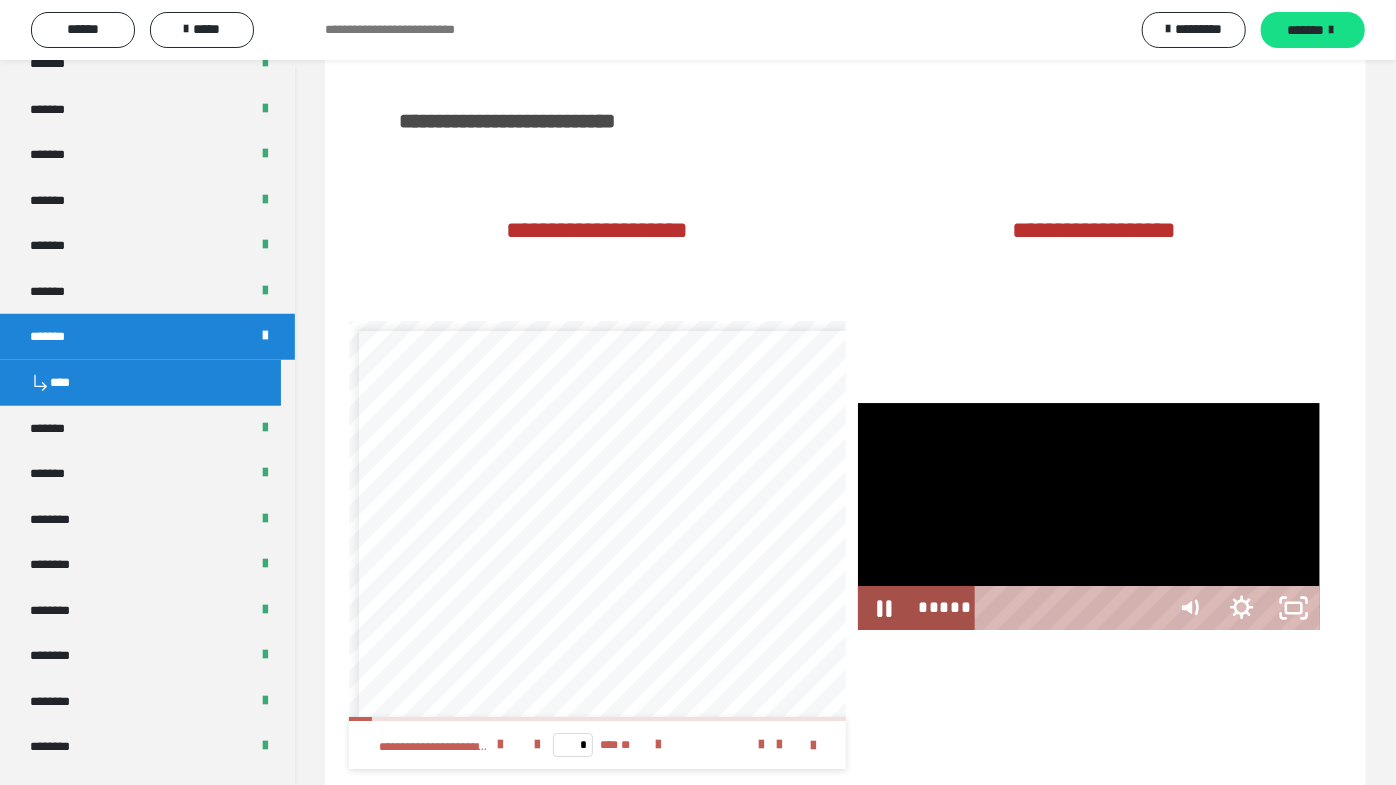 click at bounding box center [1089, 516] 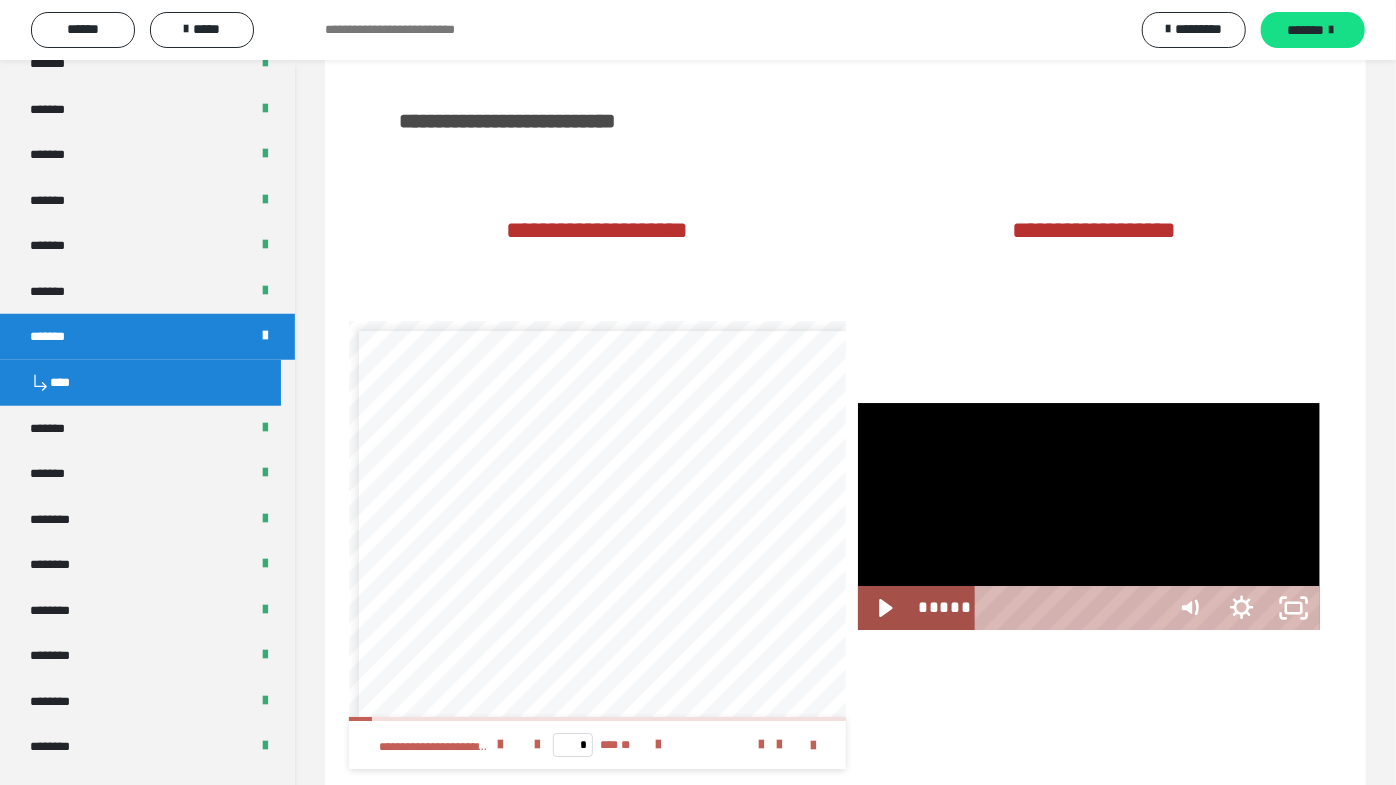 click at bounding box center [1089, 516] 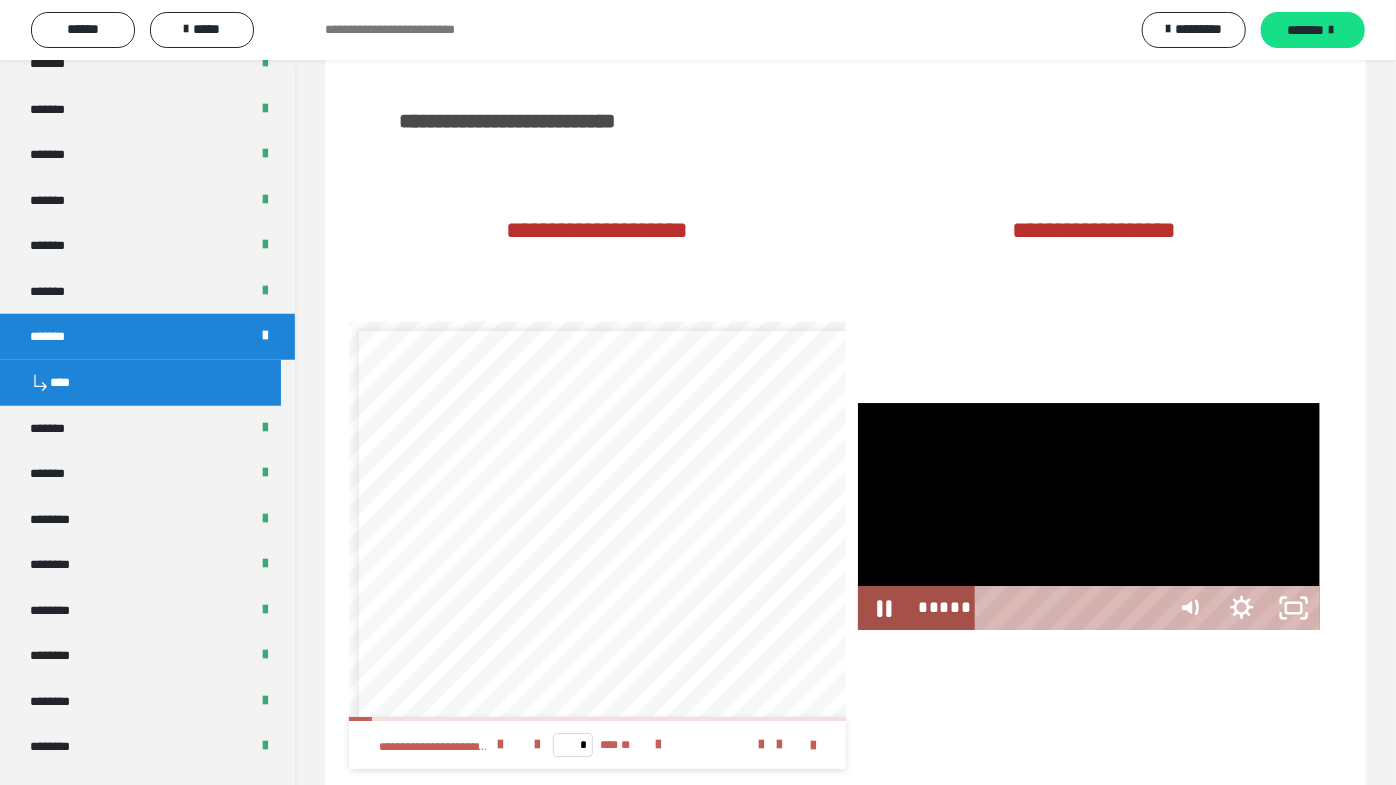 click at bounding box center [1089, 516] 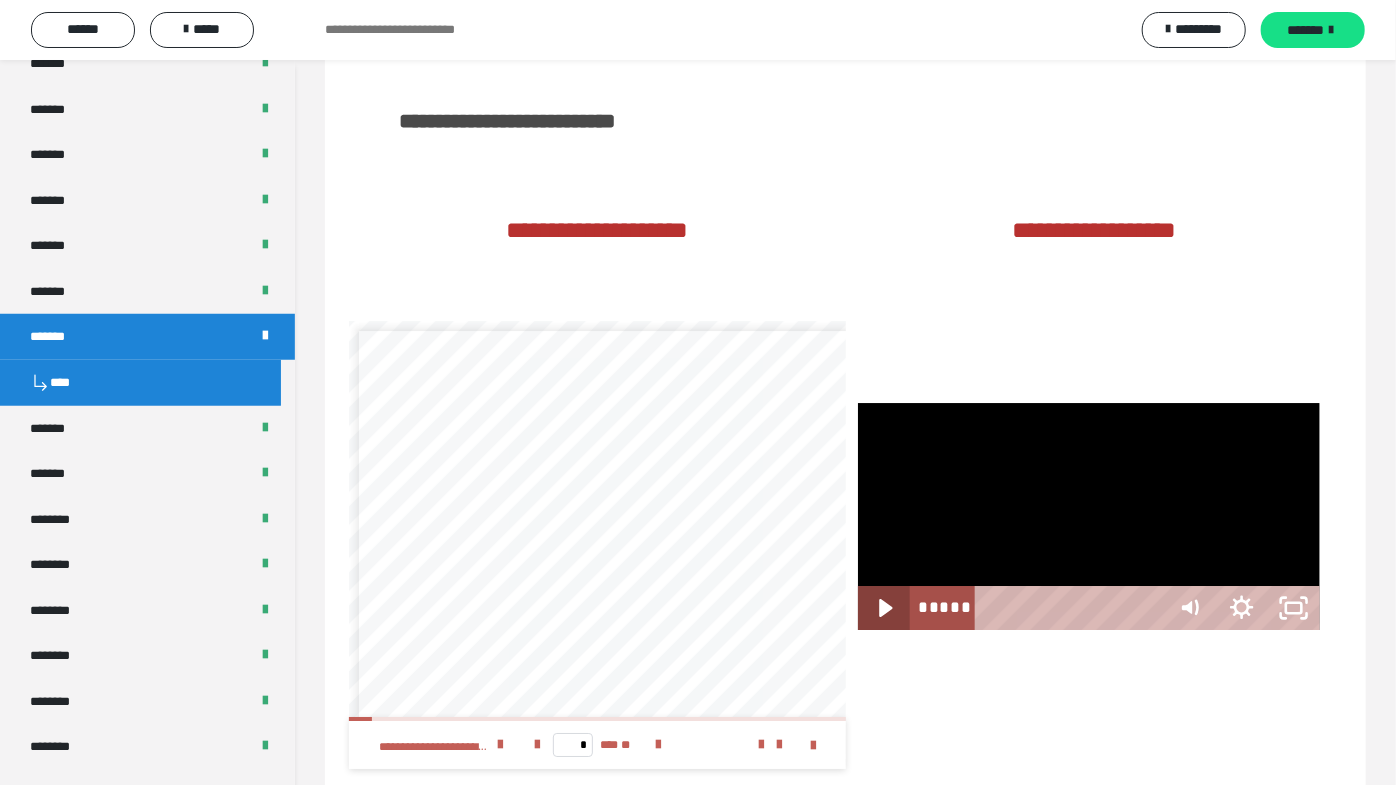 click 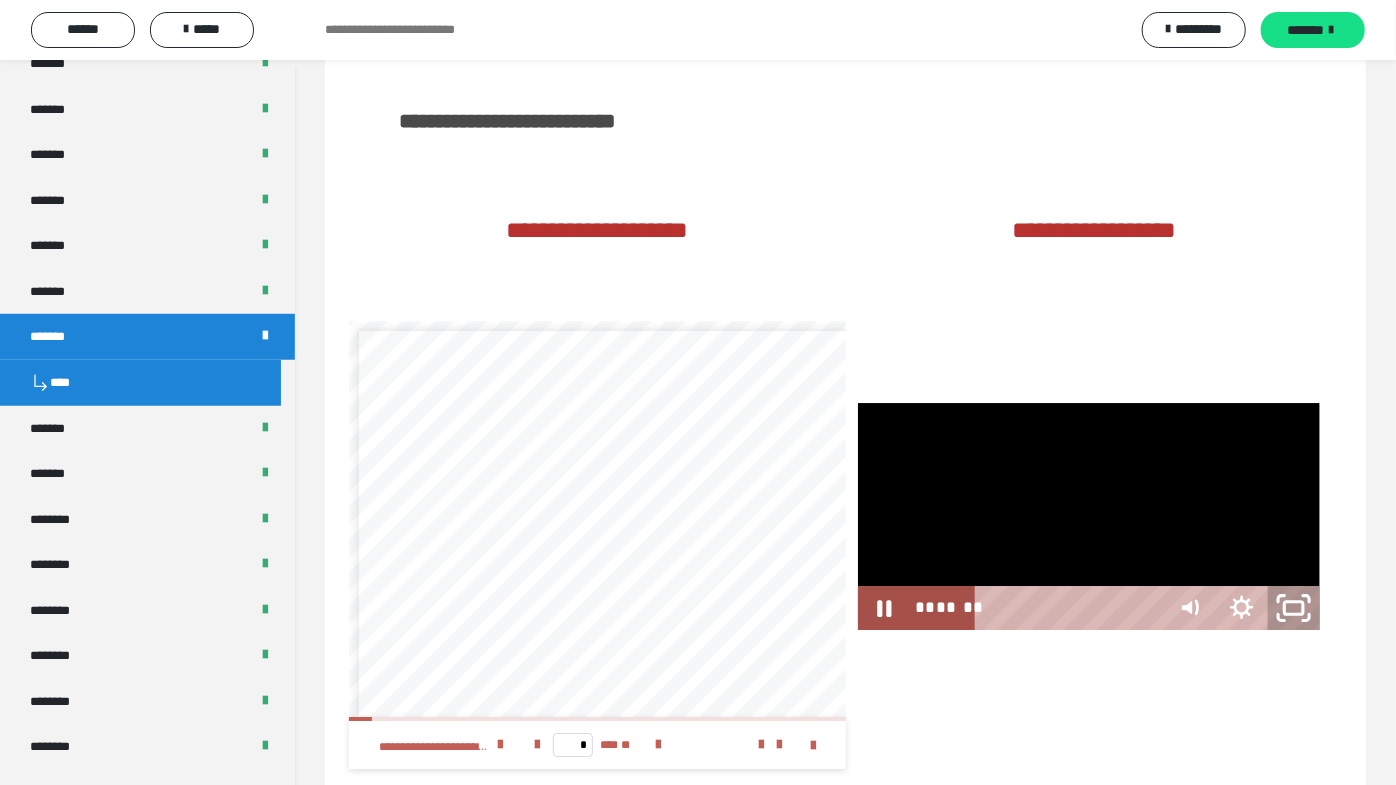 click 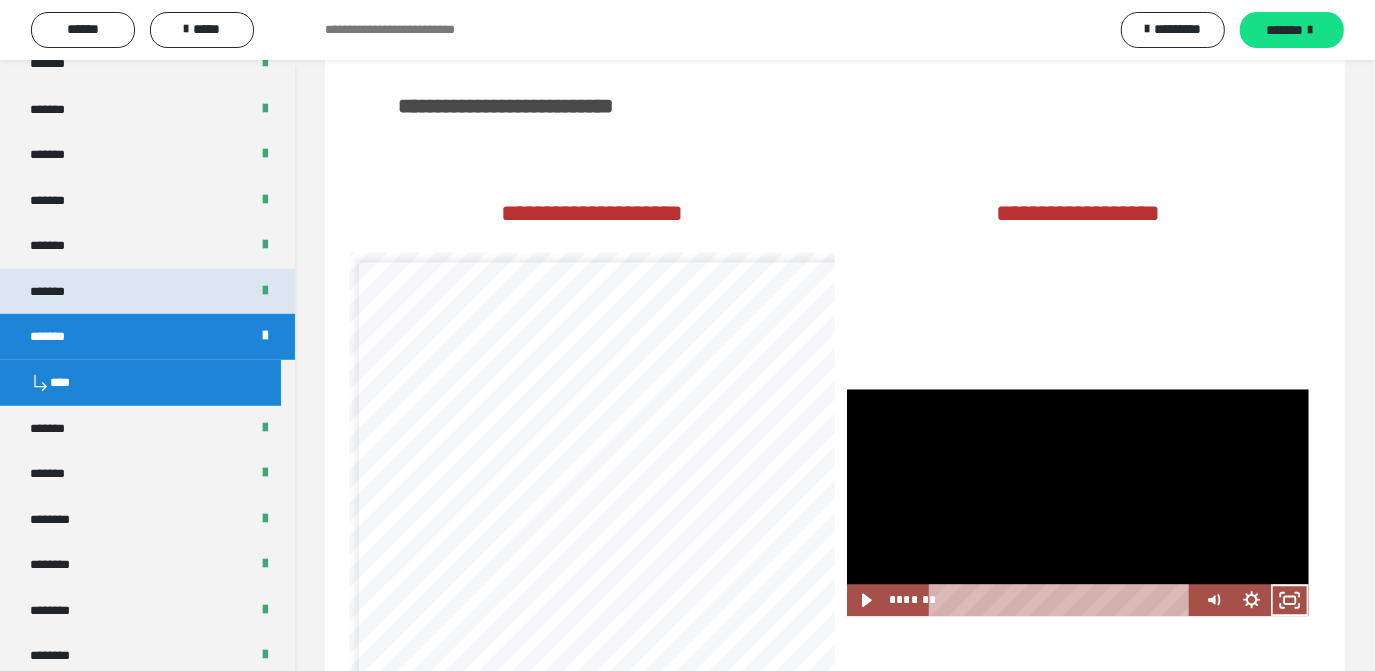 click on "*******" at bounding box center (147, 292) 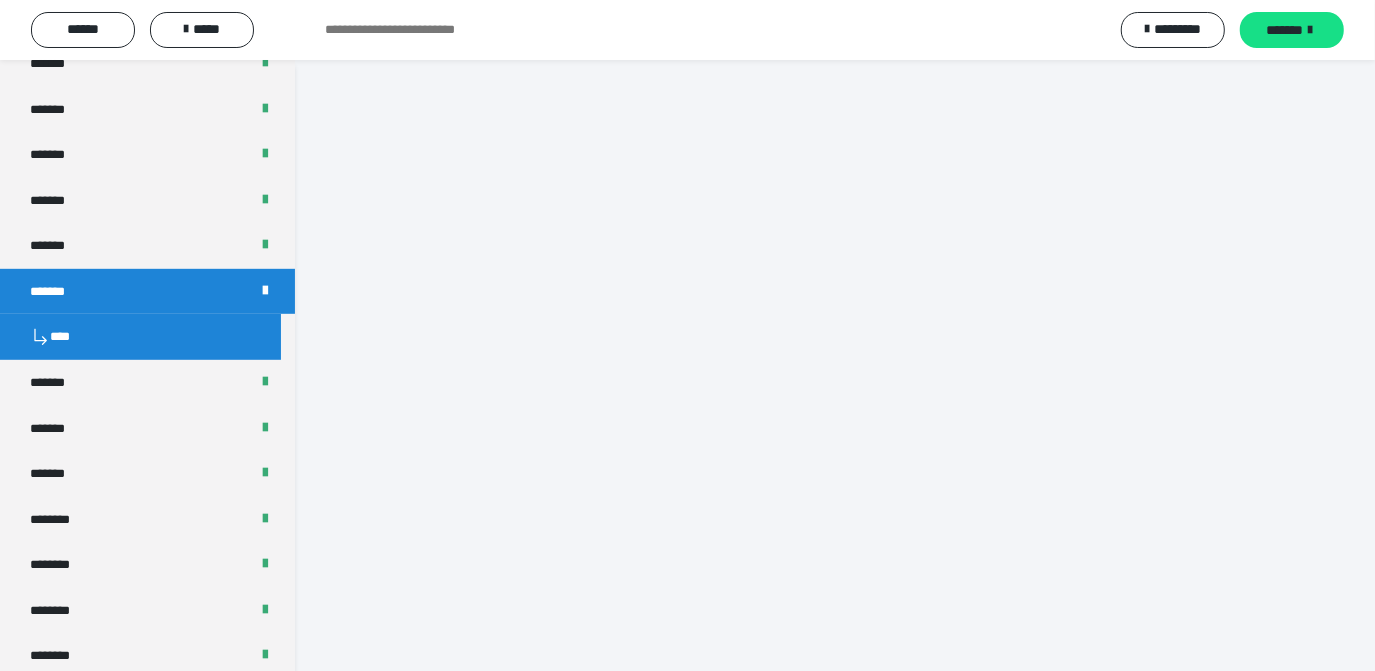 scroll, scrollTop: 2654, scrollLeft: 0, axis: vertical 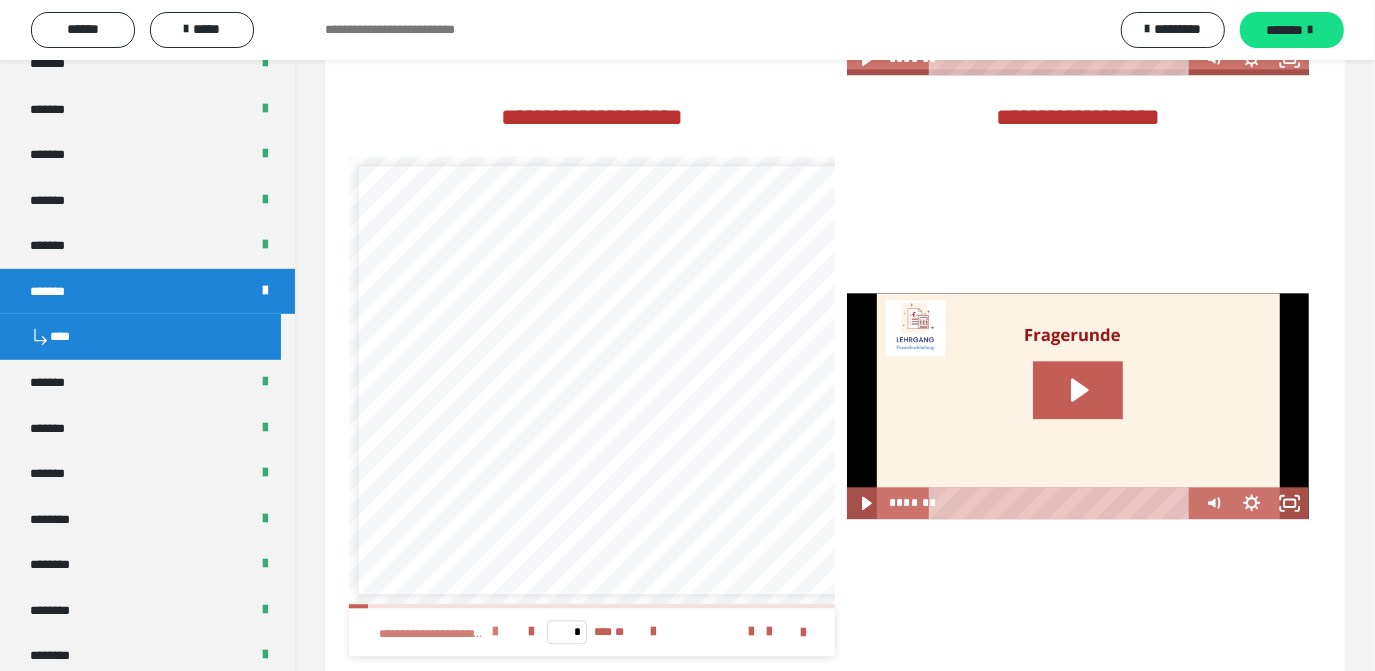 click on "**********" at bounding box center [444, 632] 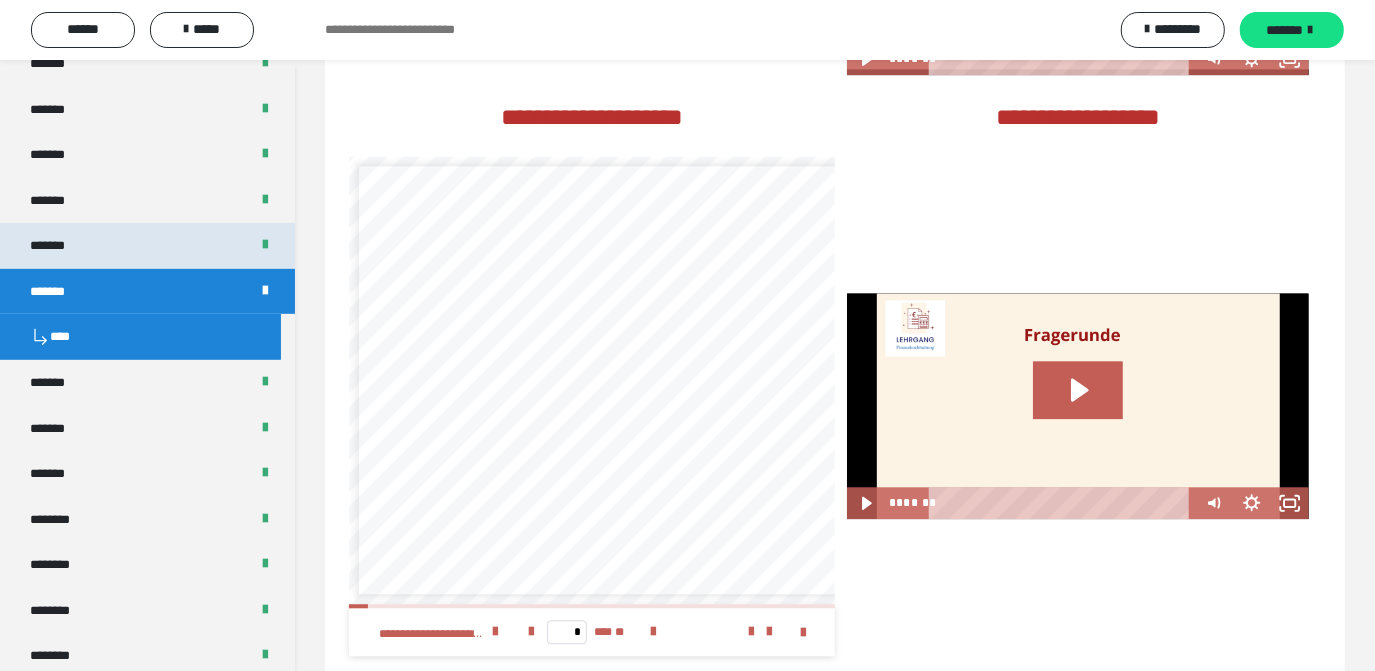 click on "*******" at bounding box center (147, 246) 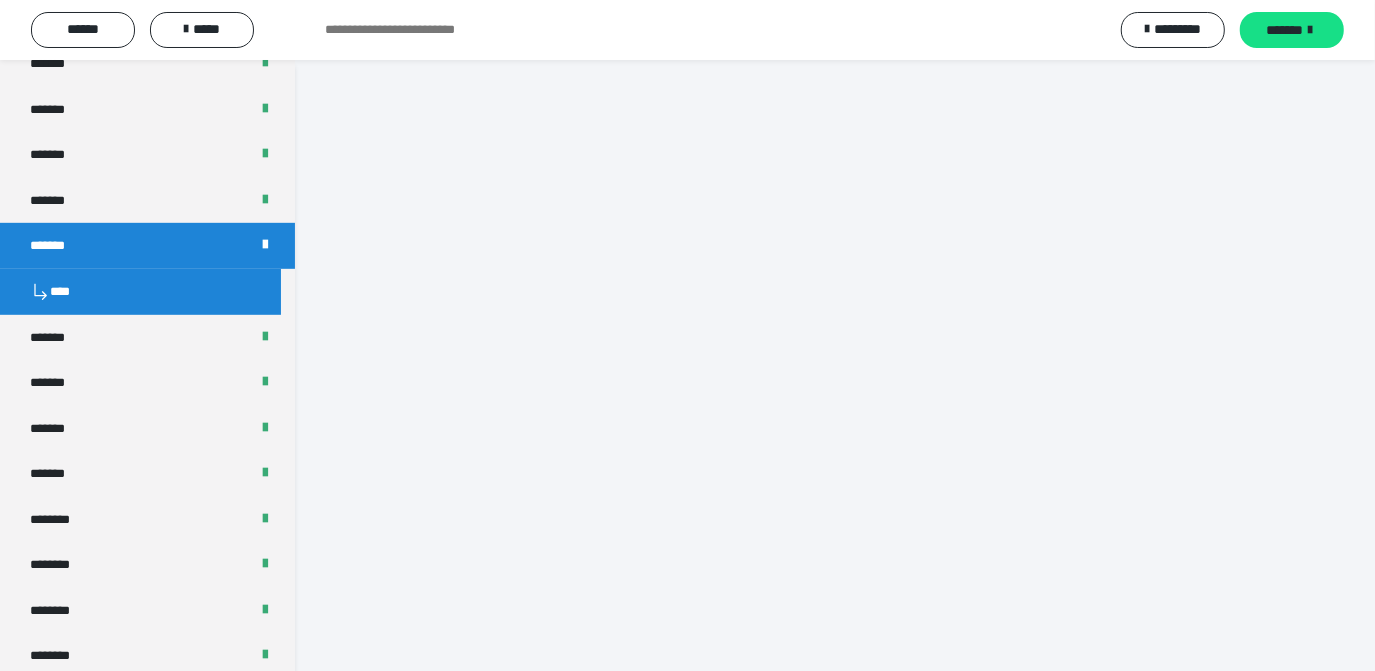scroll, scrollTop: 2501, scrollLeft: 0, axis: vertical 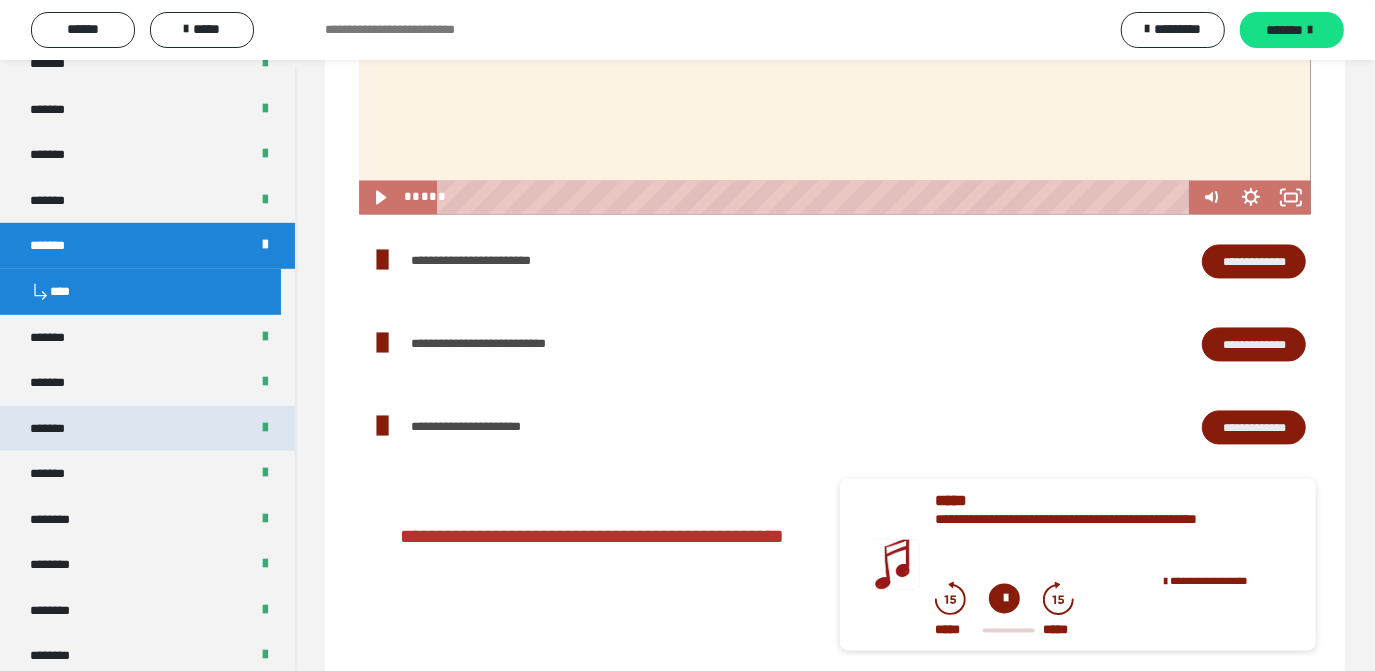 click on "*******" at bounding box center (147, 429) 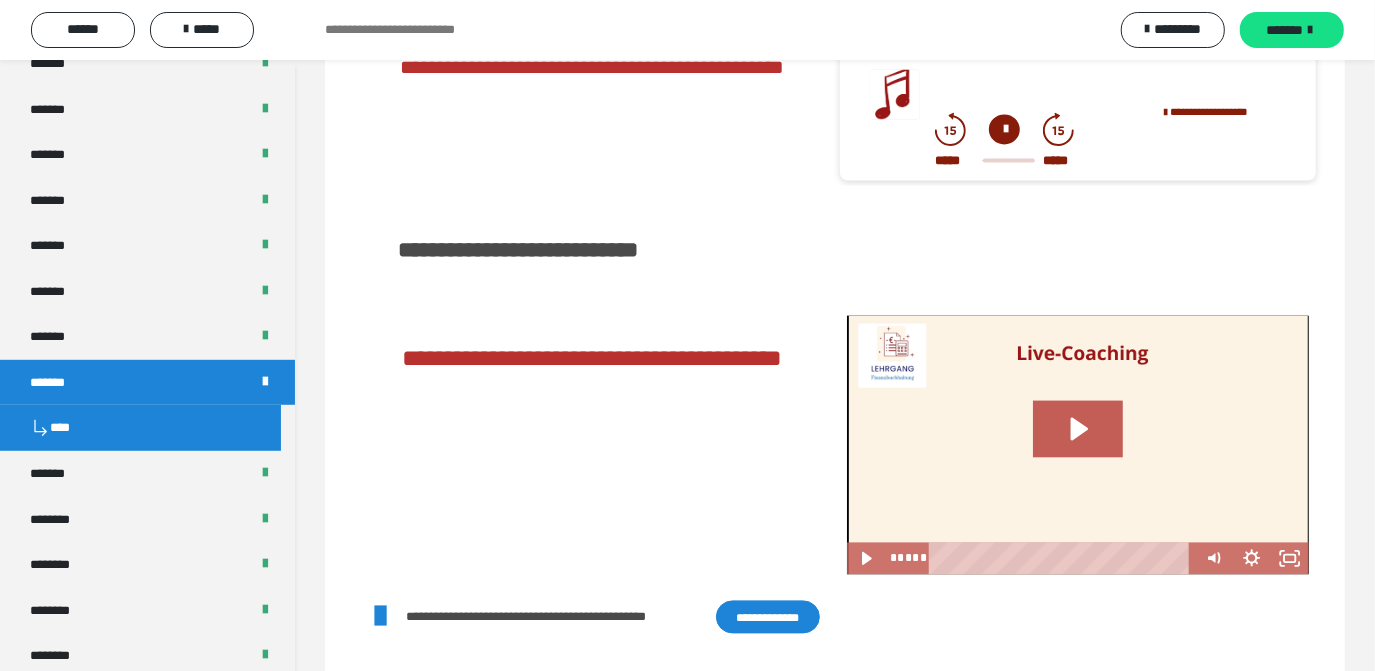 scroll, scrollTop: 1986, scrollLeft: 0, axis: vertical 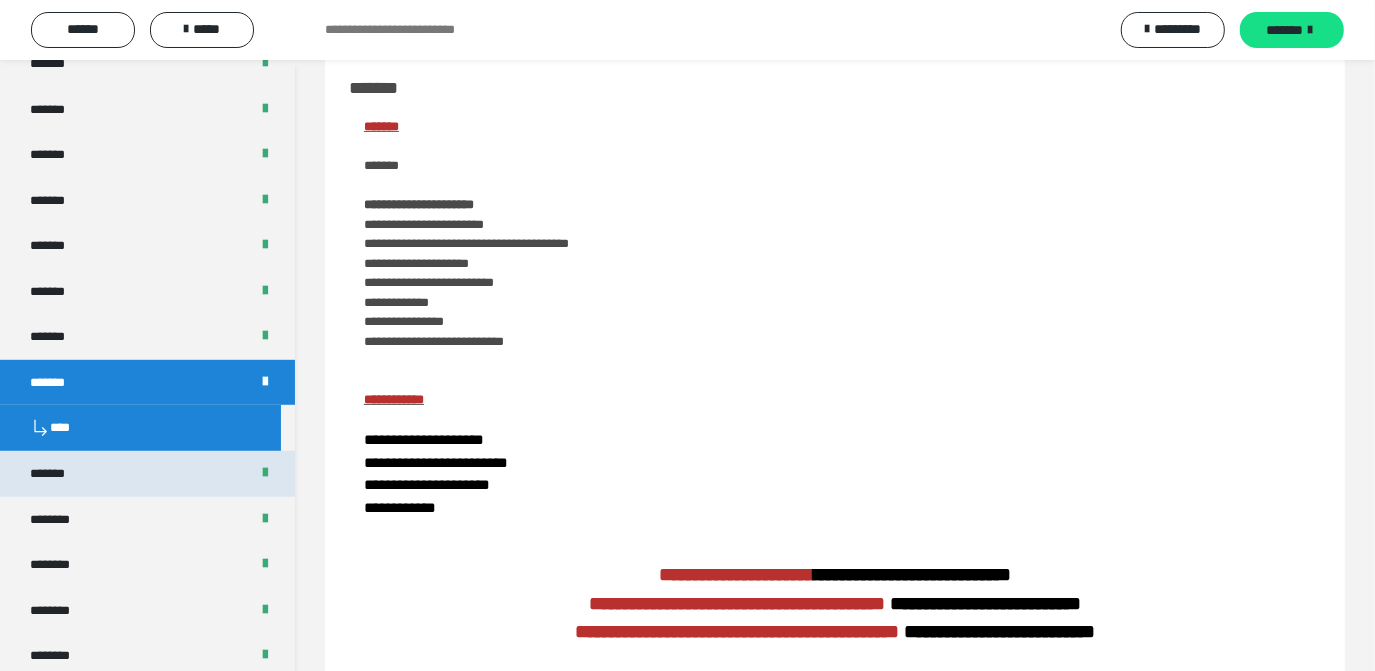 click on "*******" at bounding box center [147, 474] 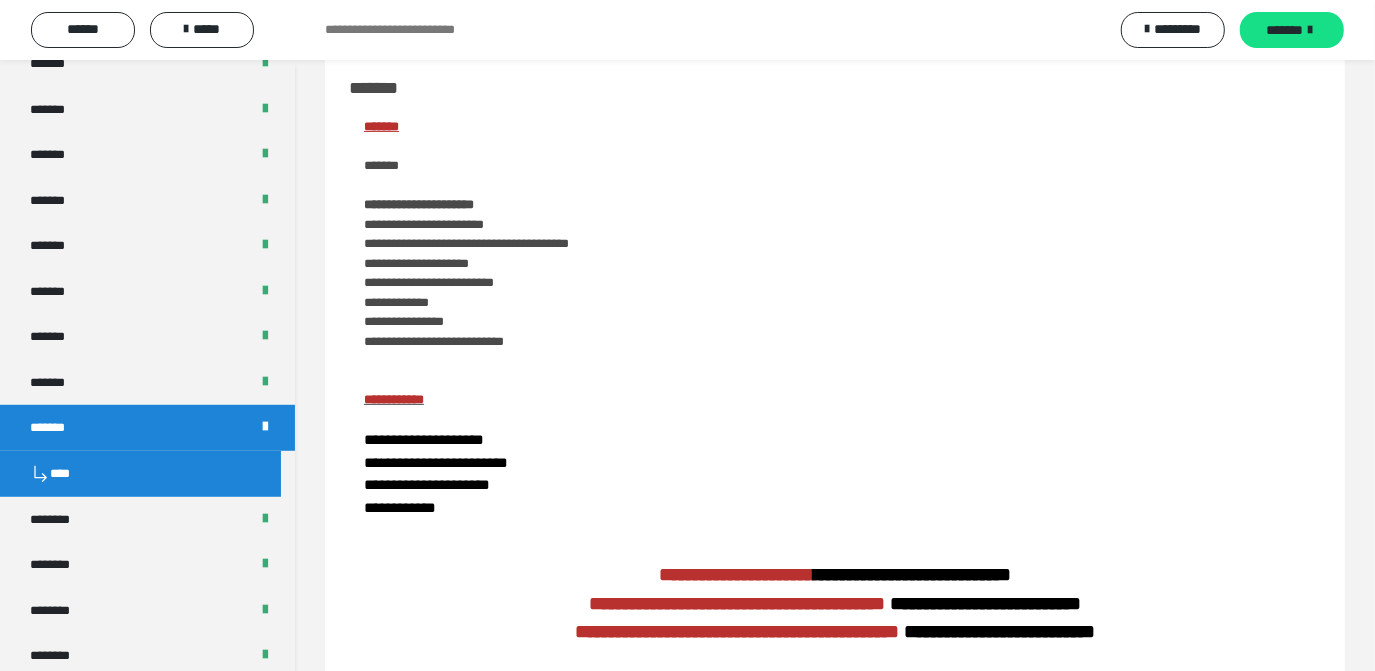 scroll, scrollTop: 420, scrollLeft: 0, axis: vertical 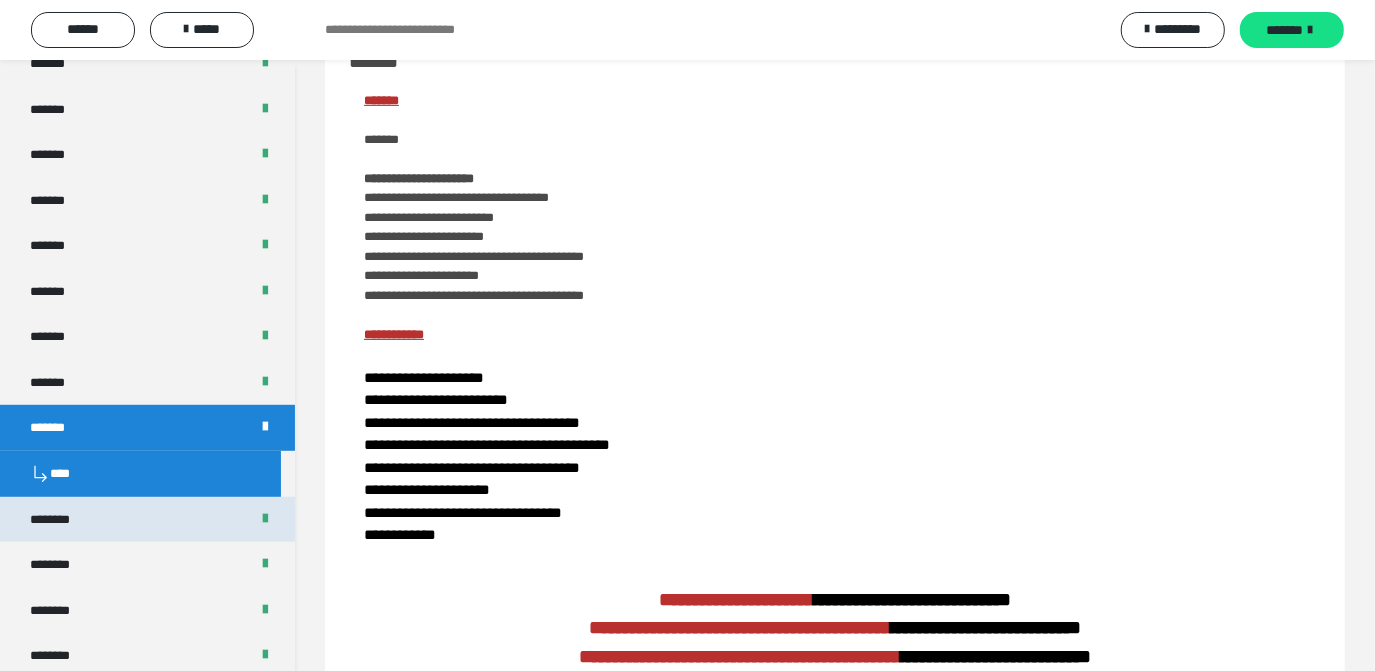 click on "********" at bounding box center (147, 520) 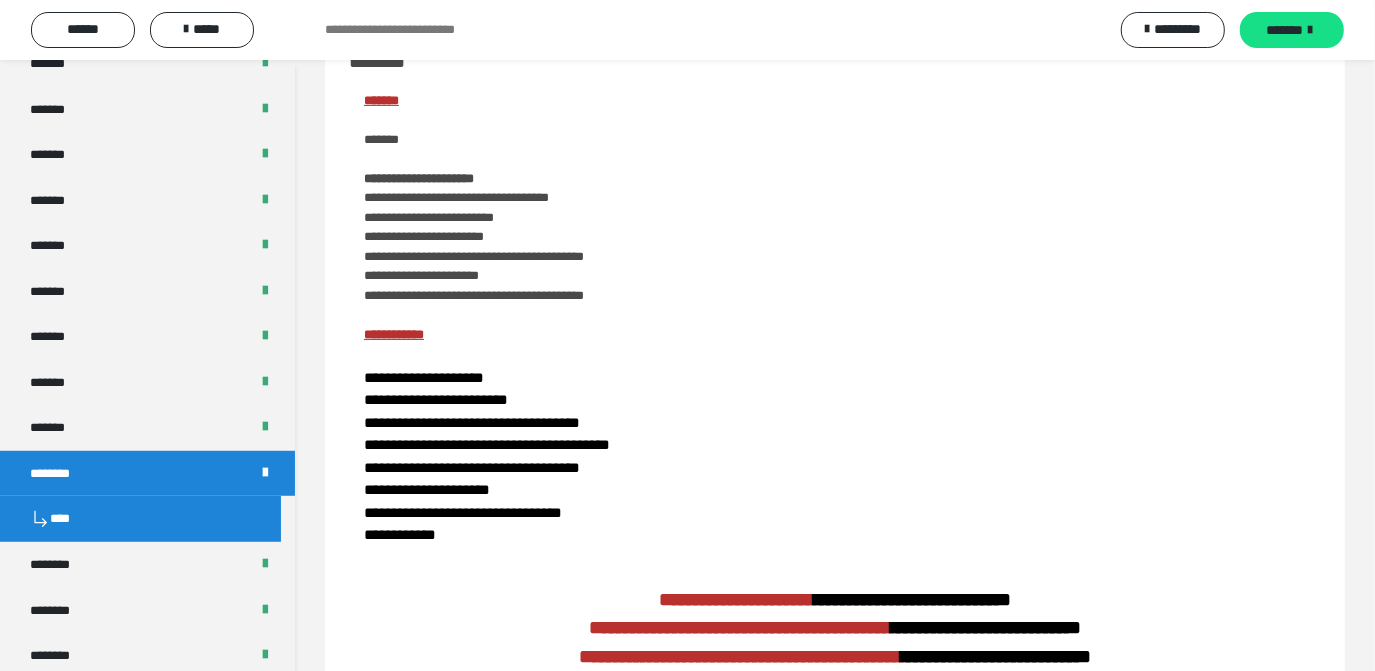 scroll, scrollTop: 385, scrollLeft: 0, axis: vertical 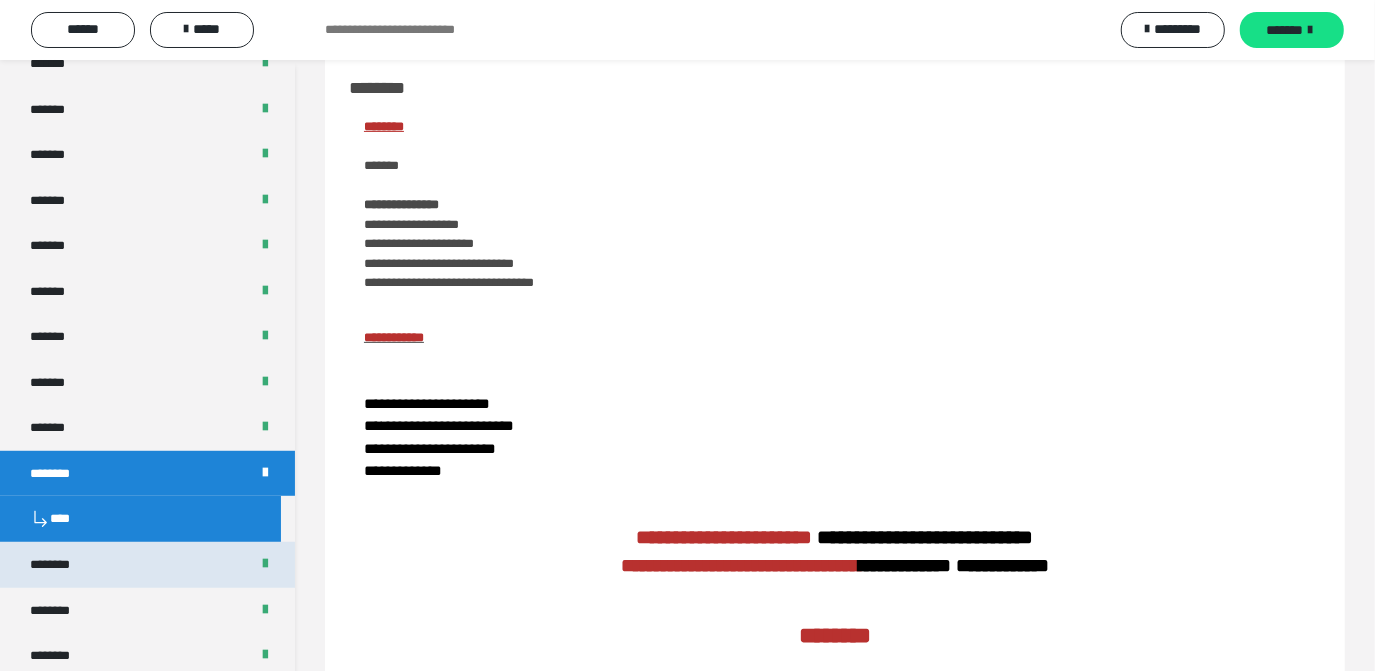 click on "********" at bounding box center [147, 565] 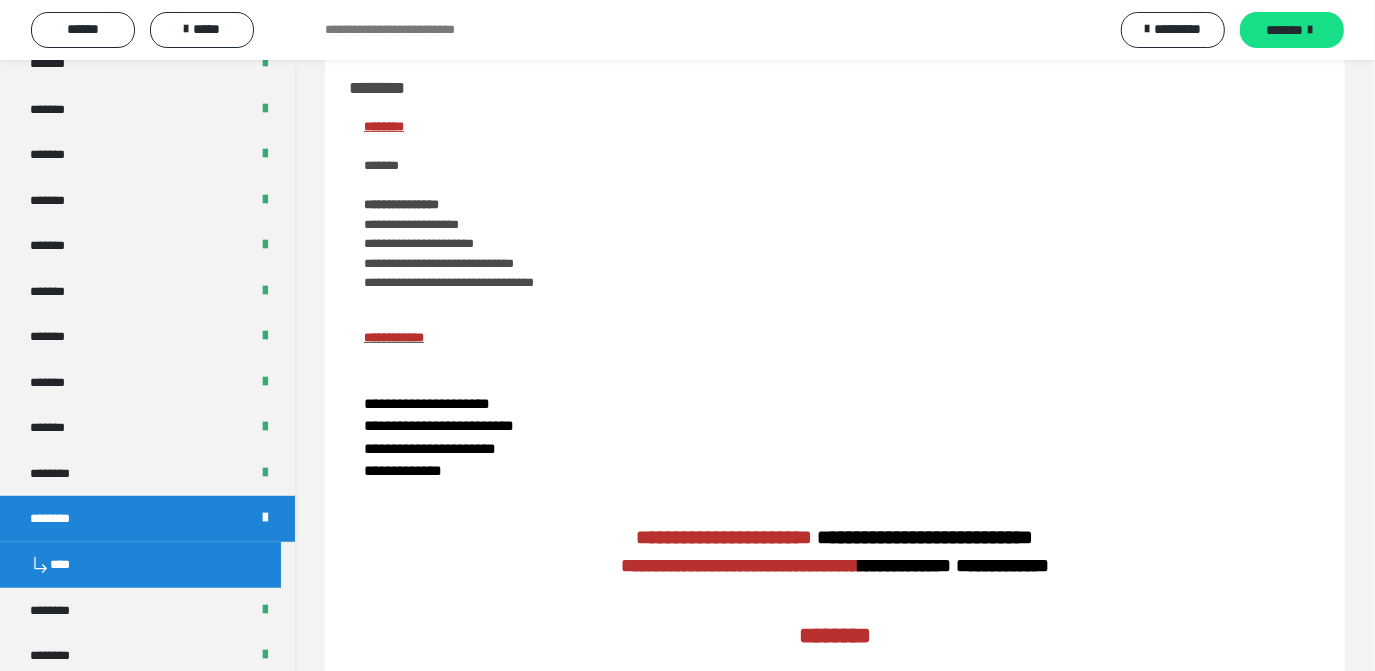 scroll, scrollTop: 377, scrollLeft: 0, axis: vertical 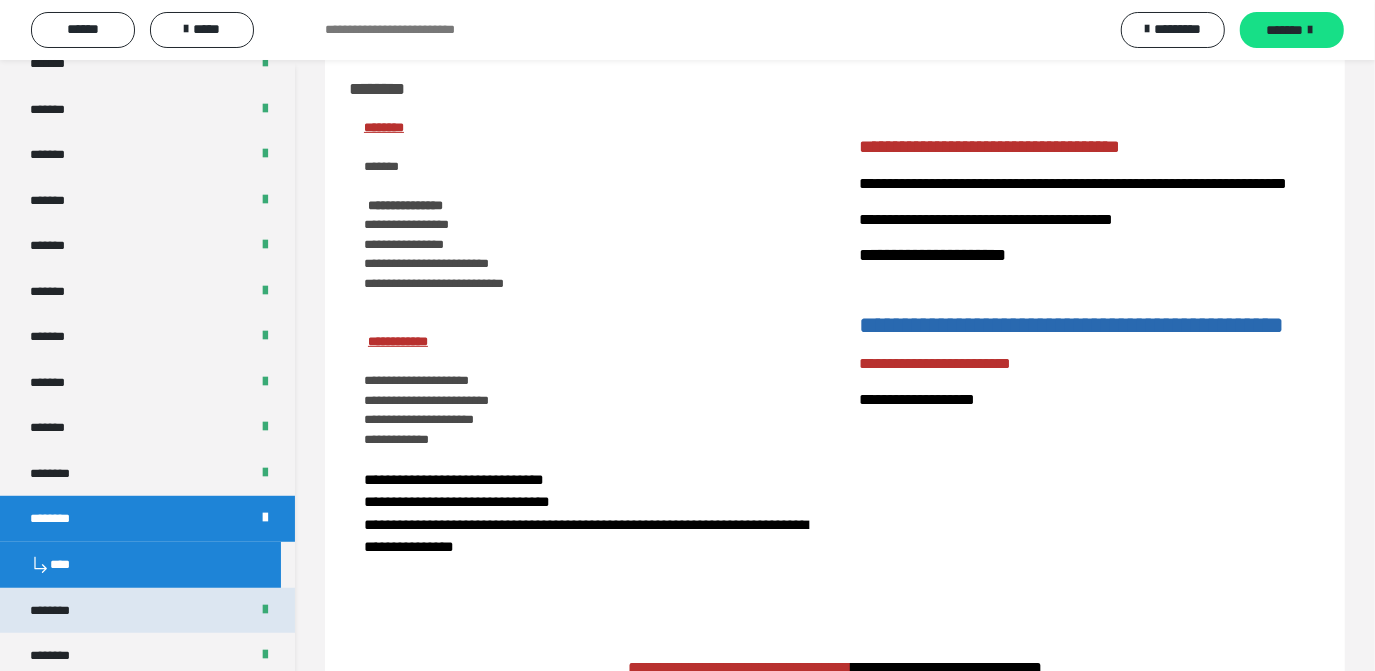 click on "********" at bounding box center [147, 611] 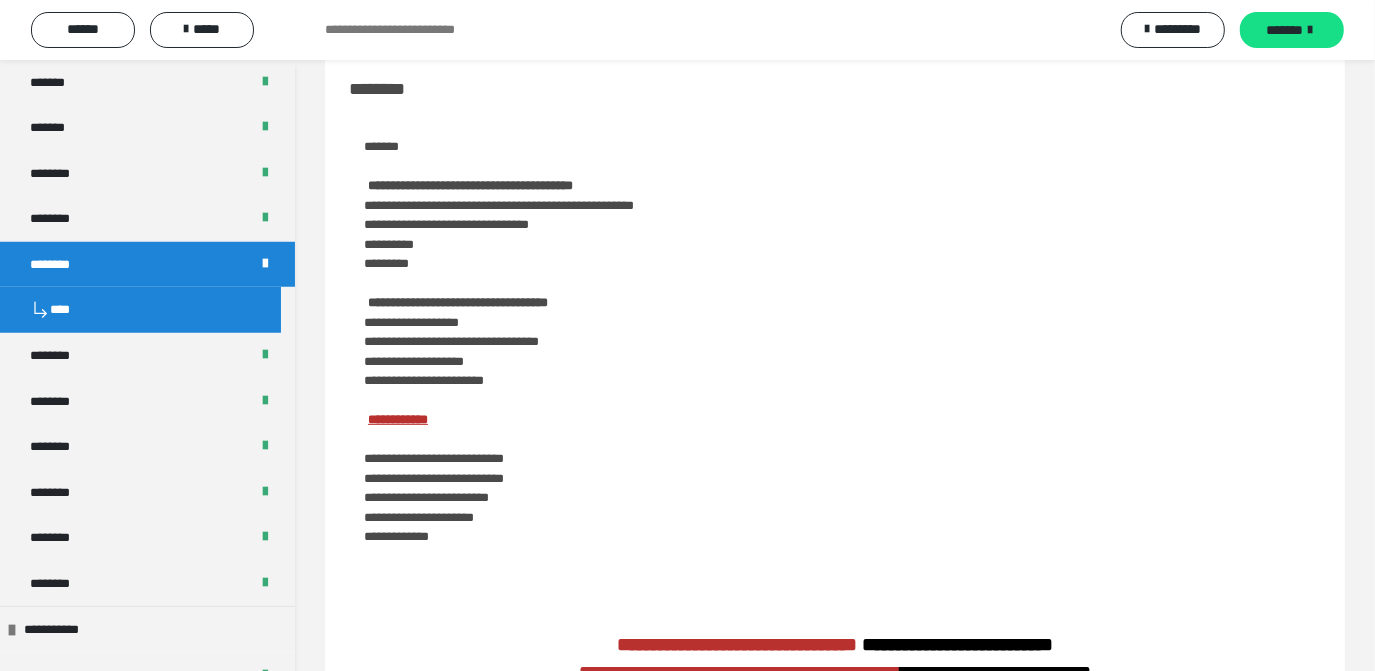 scroll, scrollTop: 1051, scrollLeft: 0, axis: vertical 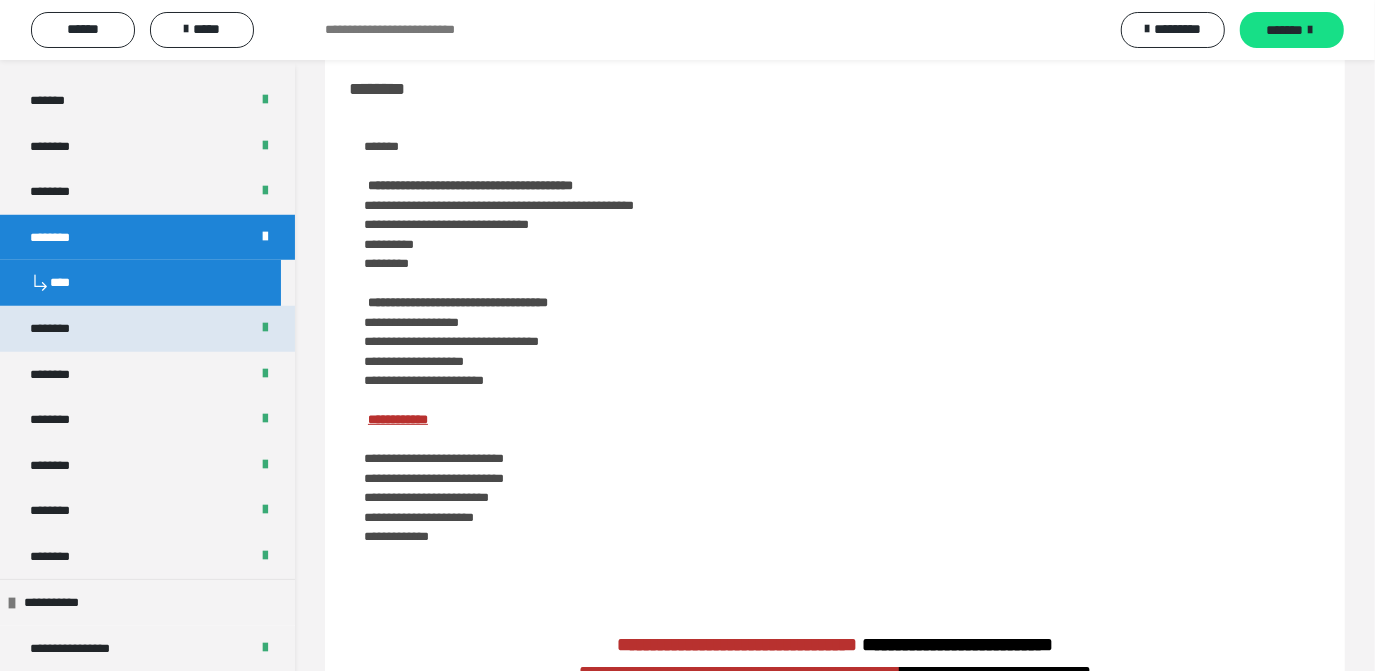 click on "********" at bounding box center (147, 329) 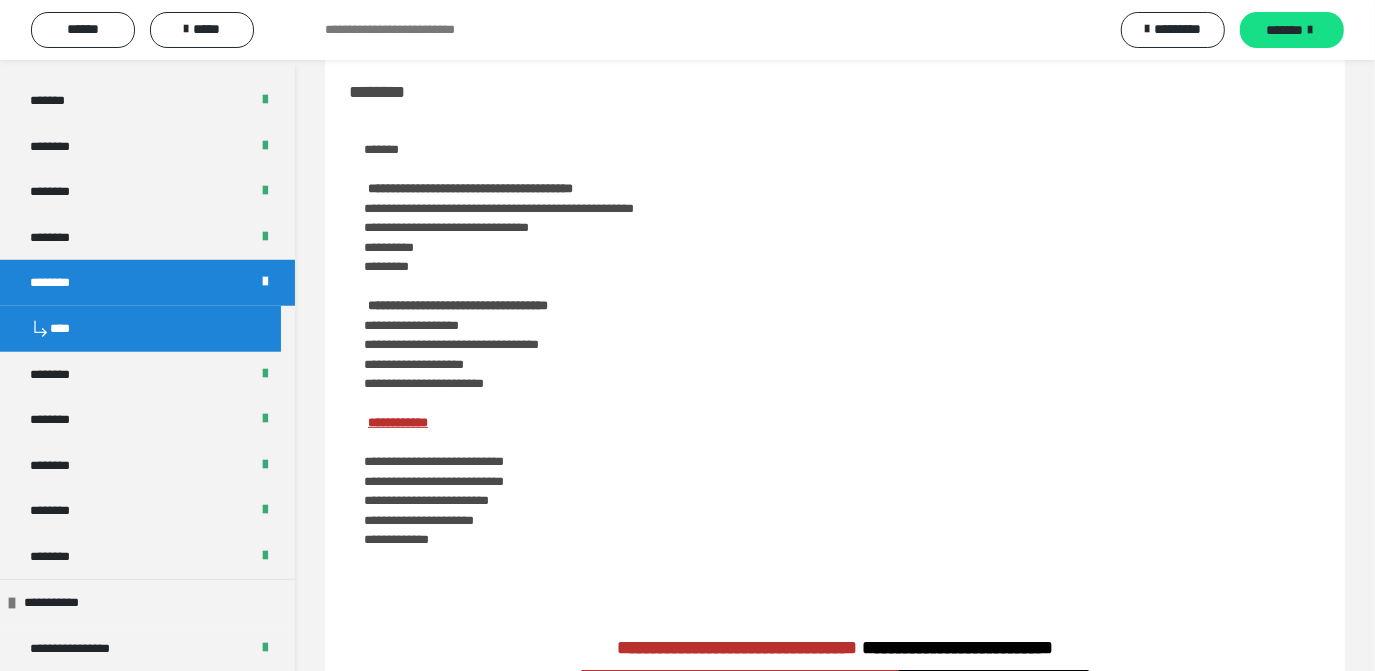 scroll, scrollTop: 332, scrollLeft: 0, axis: vertical 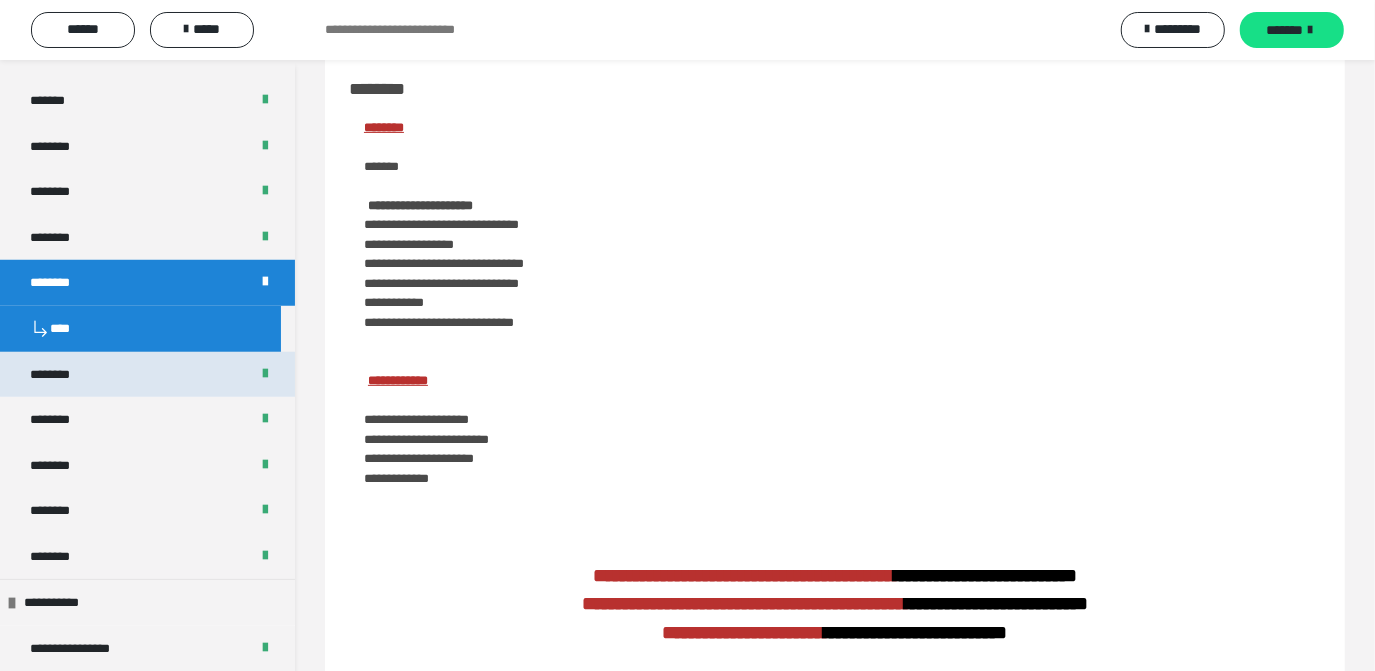 click on "********" at bounding box center [147, 375] 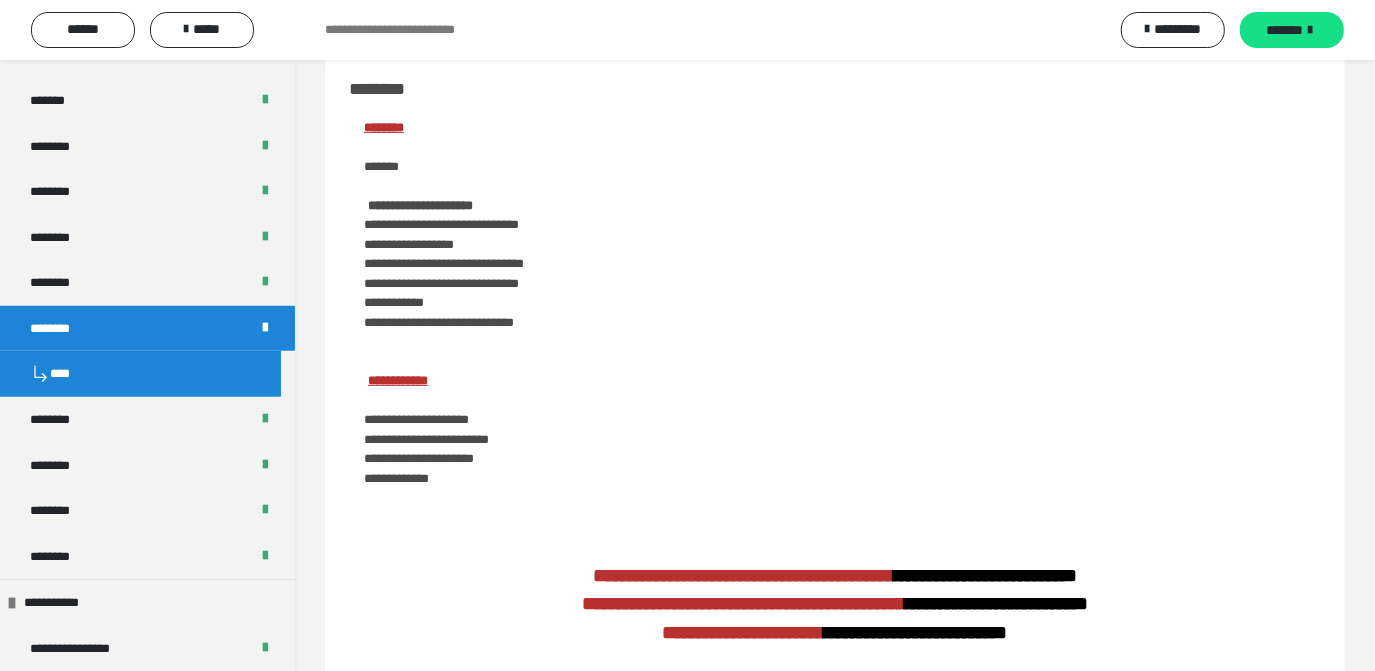 scroll, scrollTop: 330, scrollLeft: 0, axis: vertical 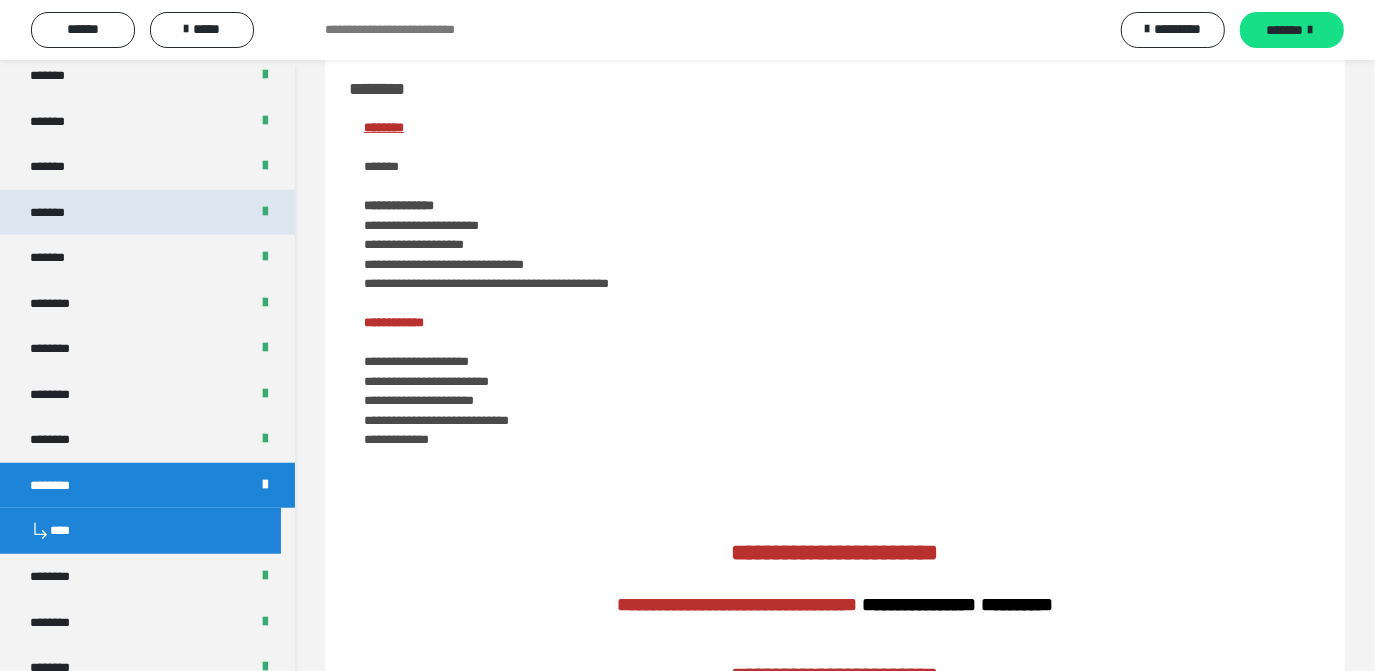 click on "*******" at bounding box center (147, 213) 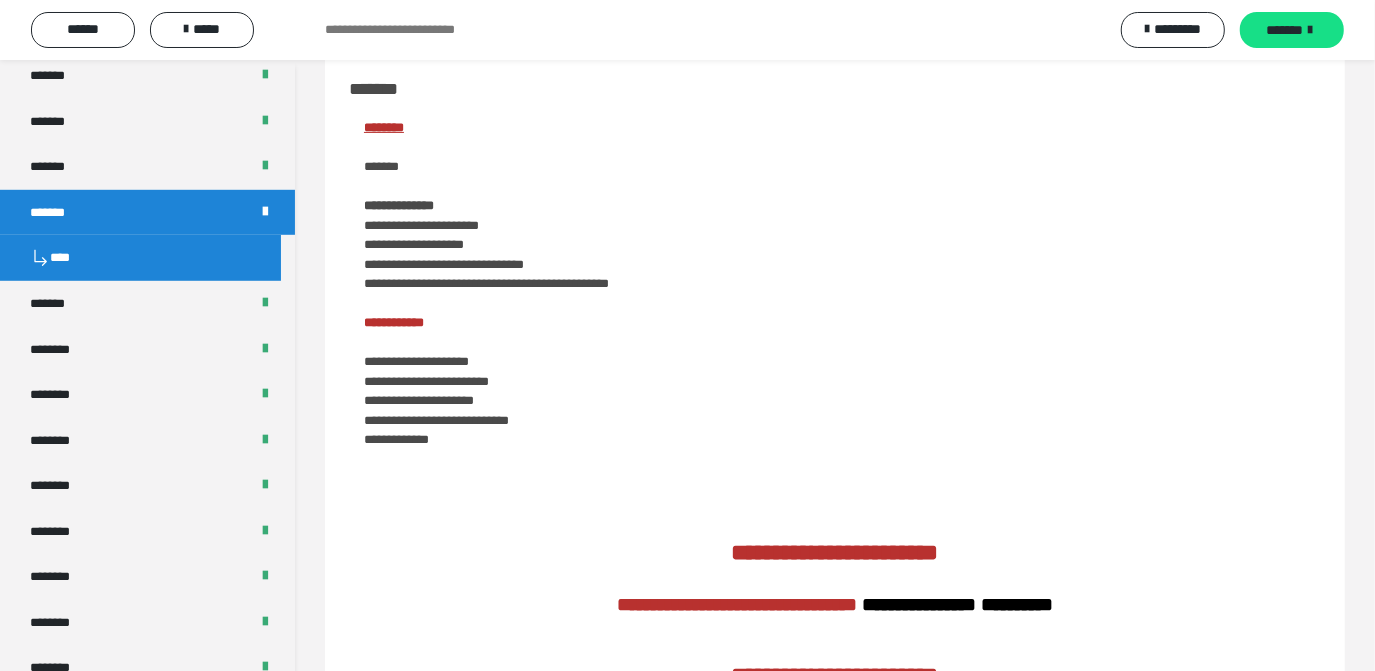 scroll, scrollTop: 337, scrollLeft: 0, axis: vertical 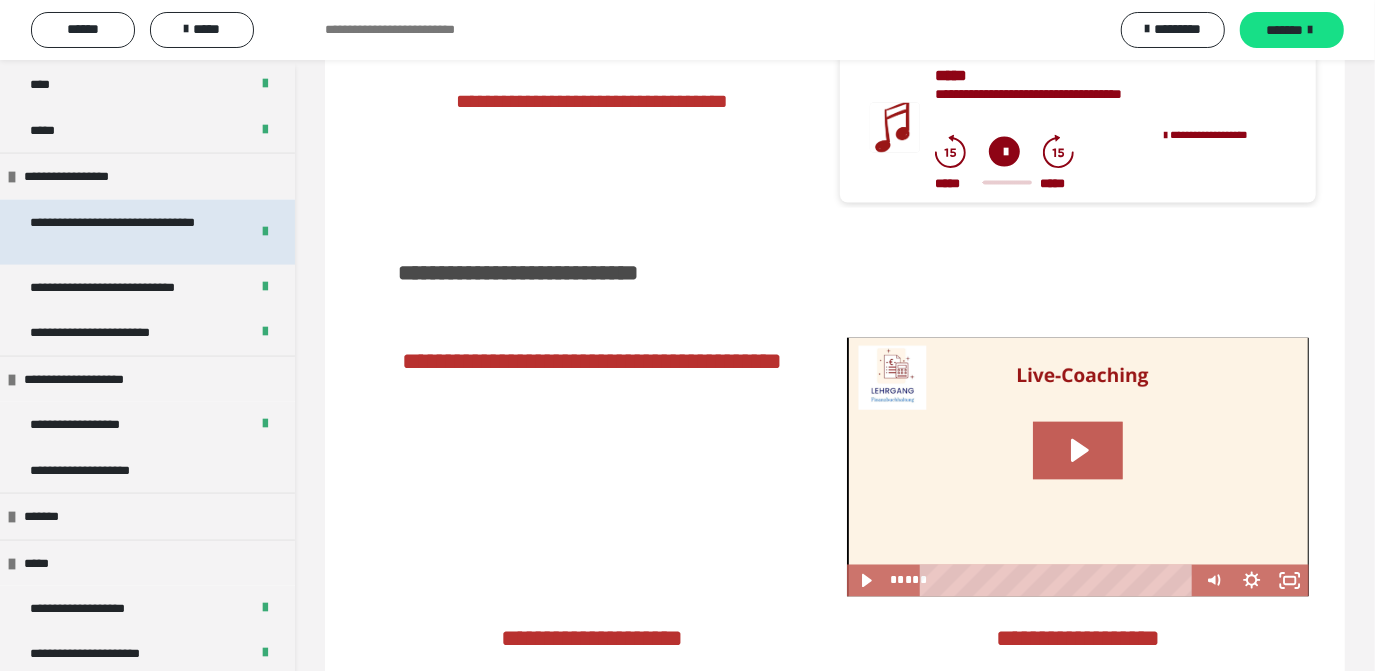 click on "**********" at bounding box center [124, 232] 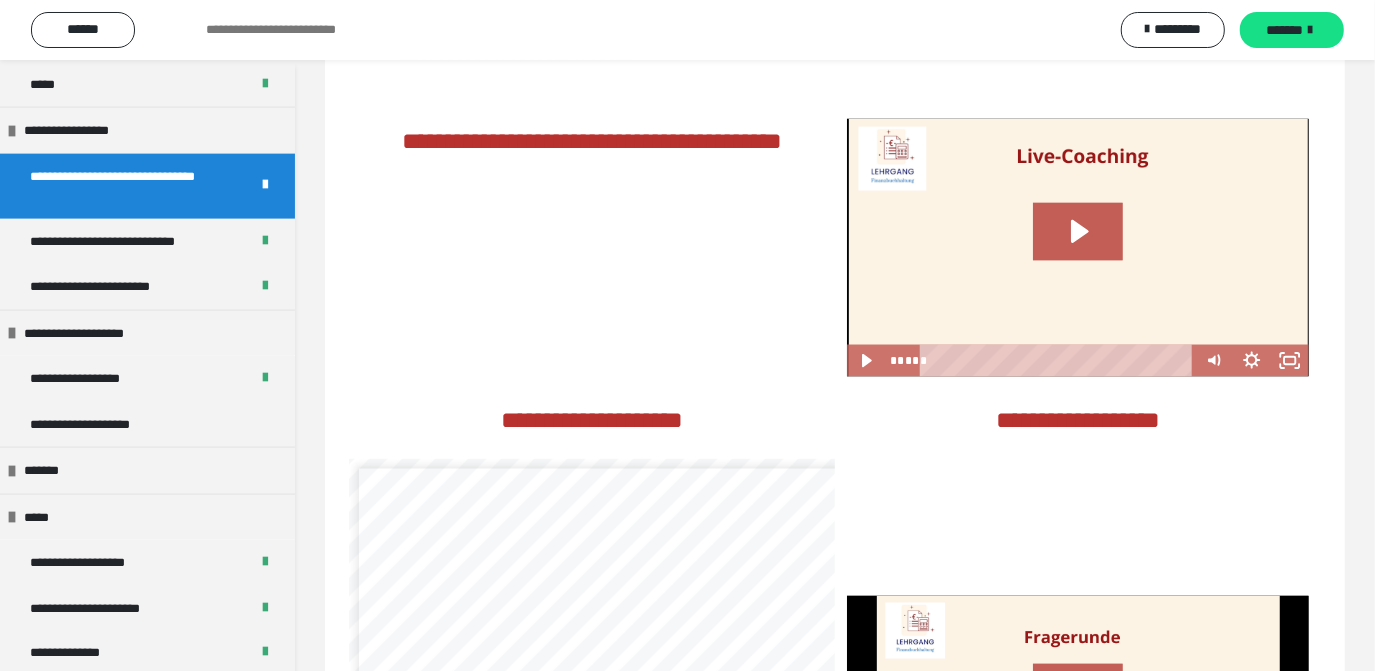 scroll, scrollTop: 1784, scrollLeft: 0, axis: vertical 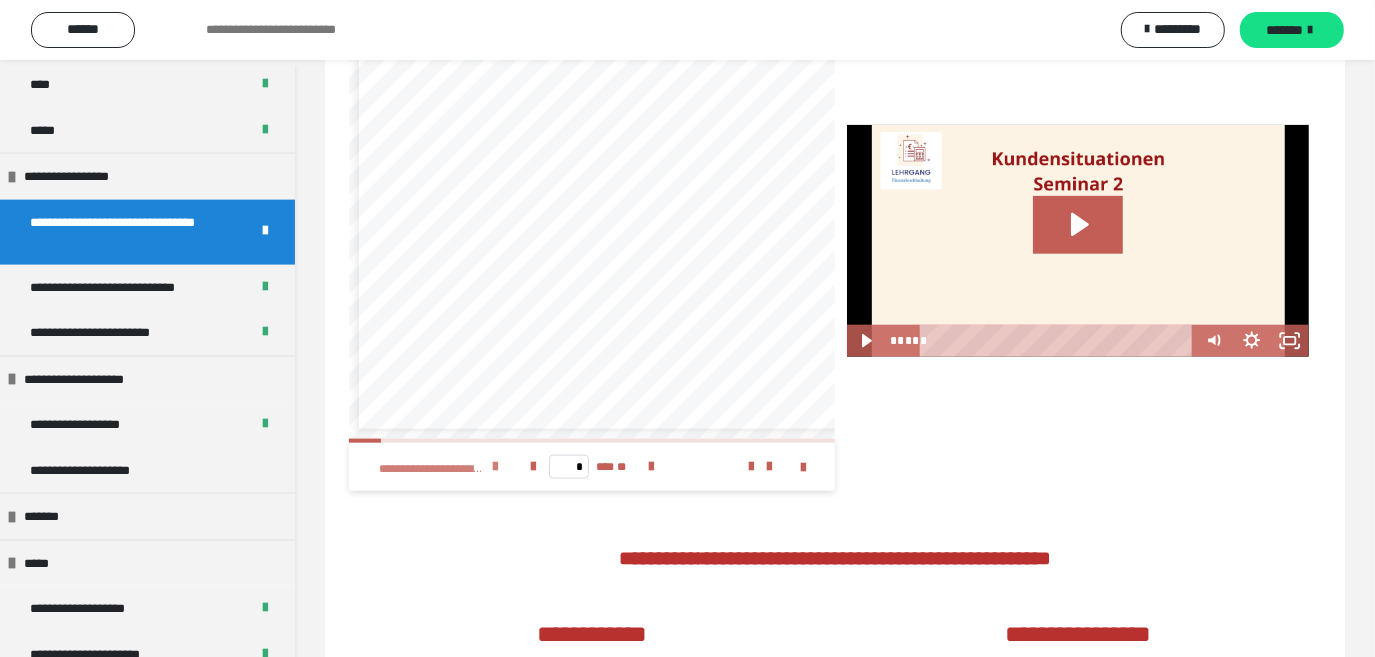 click at bounding box center (495, 467) 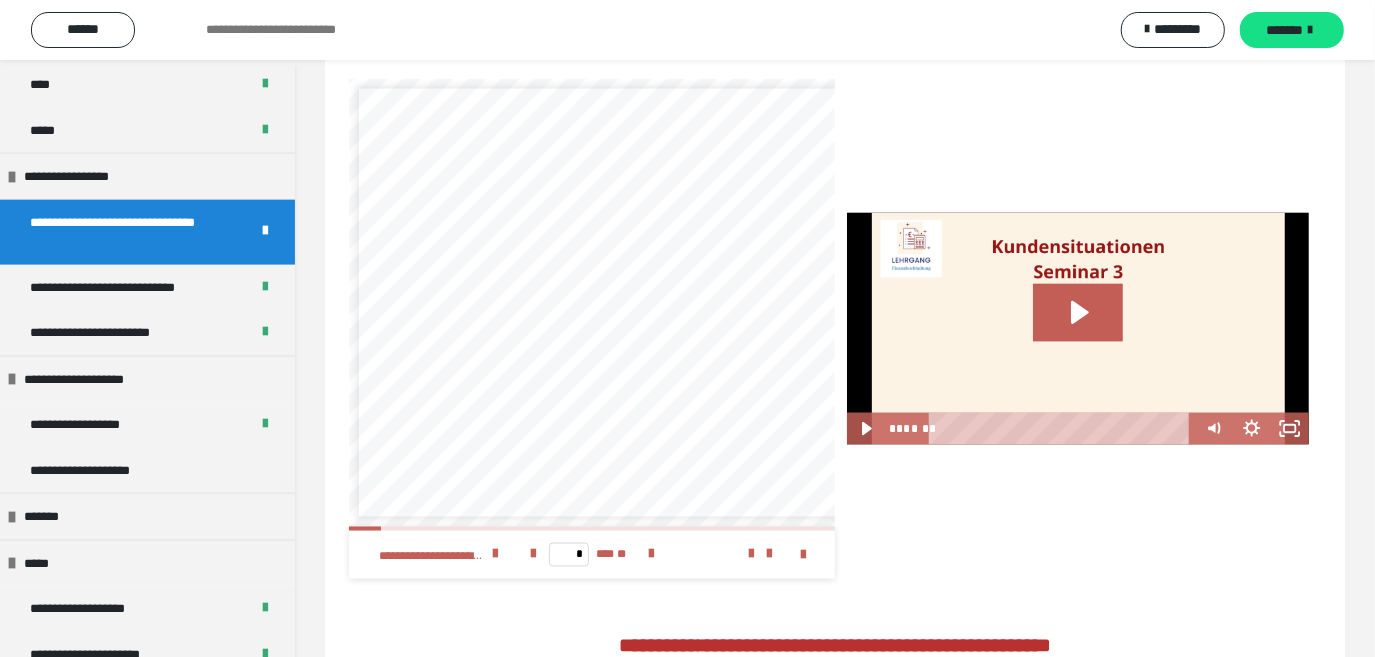scroll, scrollTop: 2042, scrollLeft: 0, axis: vertical 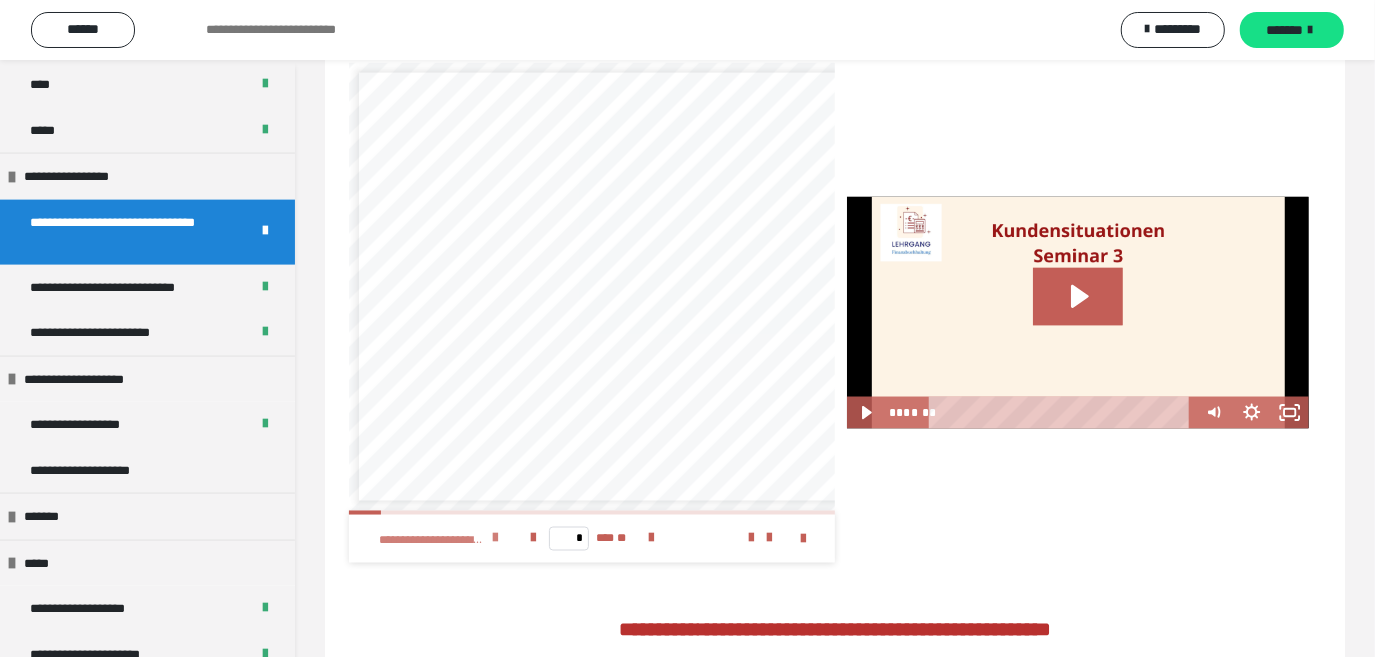 click at bounding box center [495, 539] 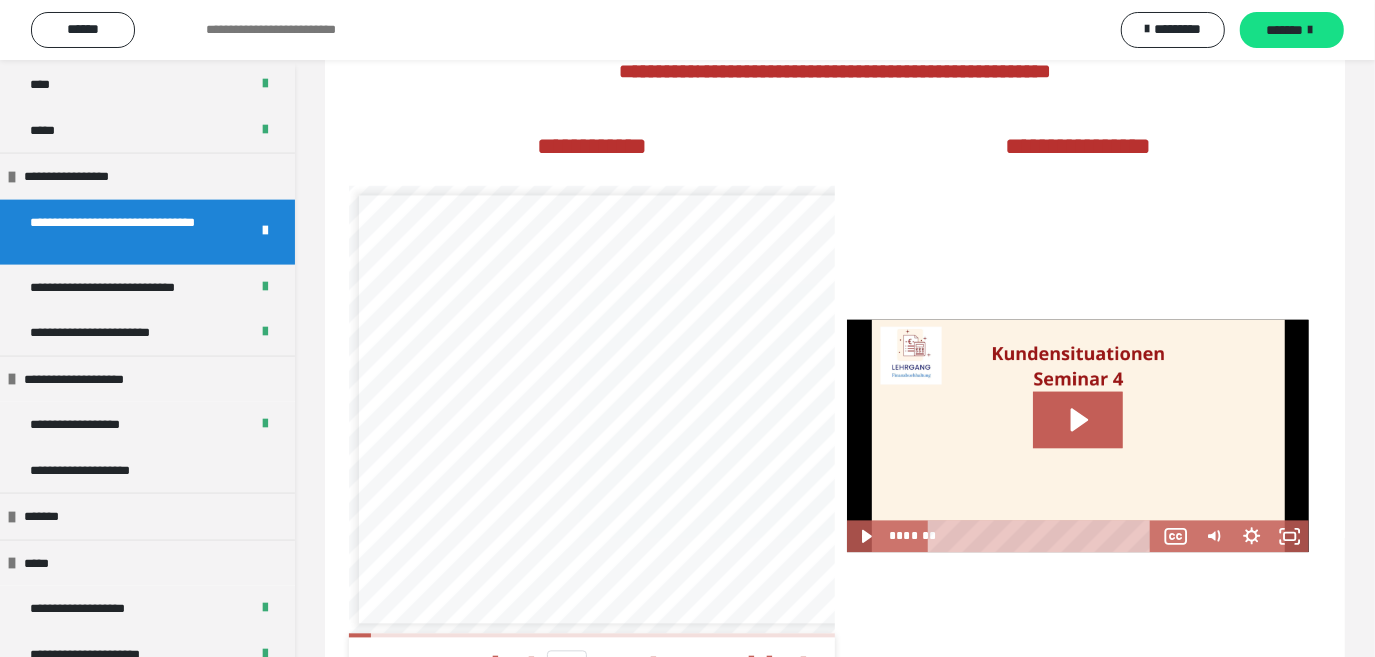 scroll, scrollTop: 2682, scrollLeft: 0, axis: vertical 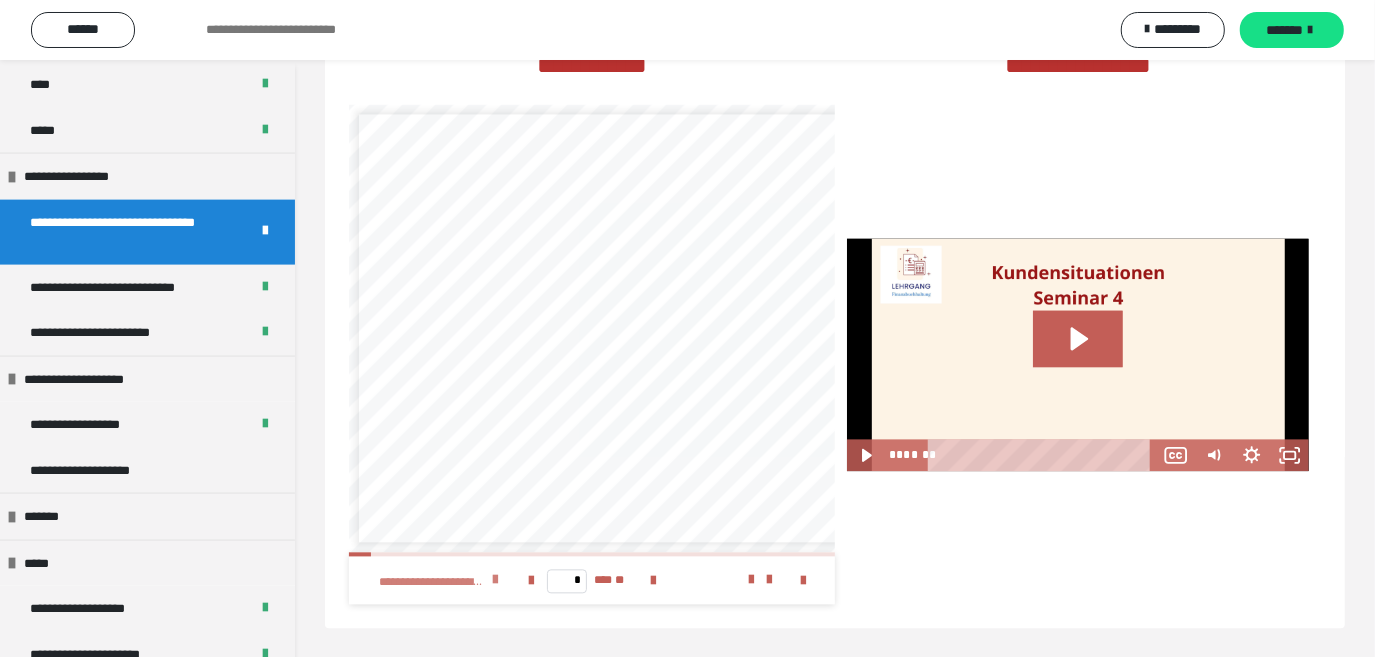 click at bounding box center [495, 580] 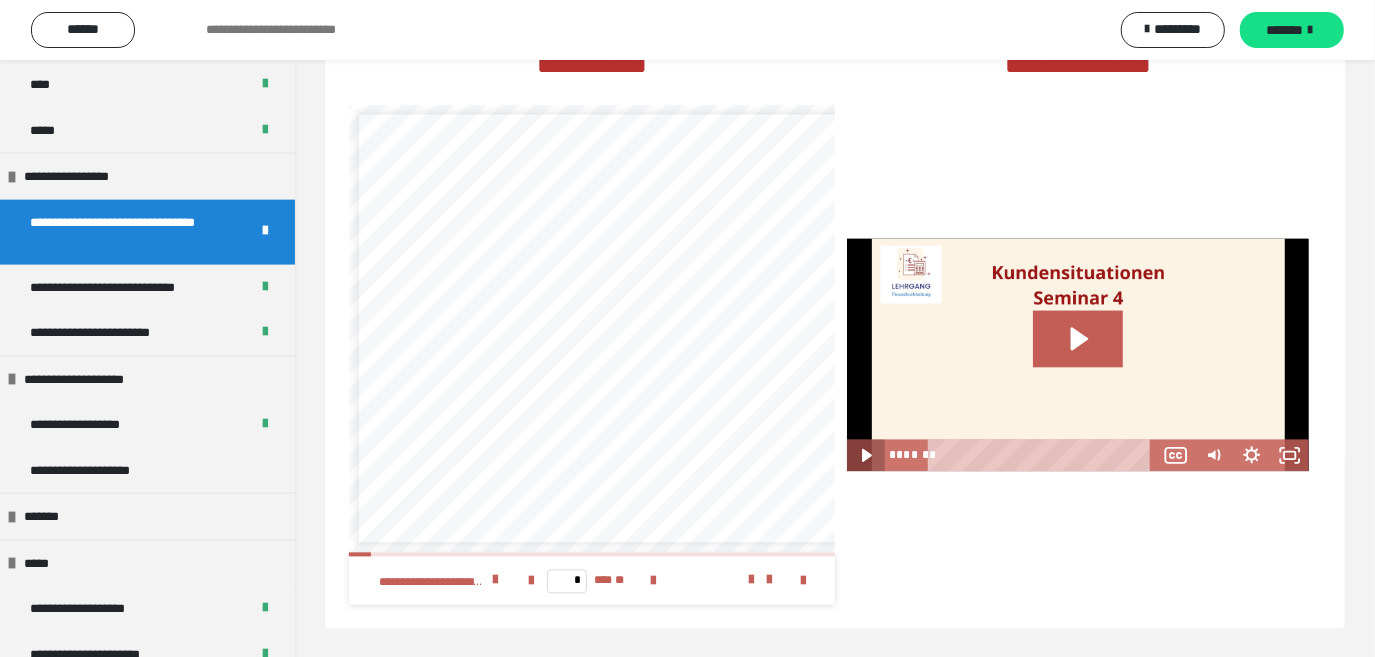 click 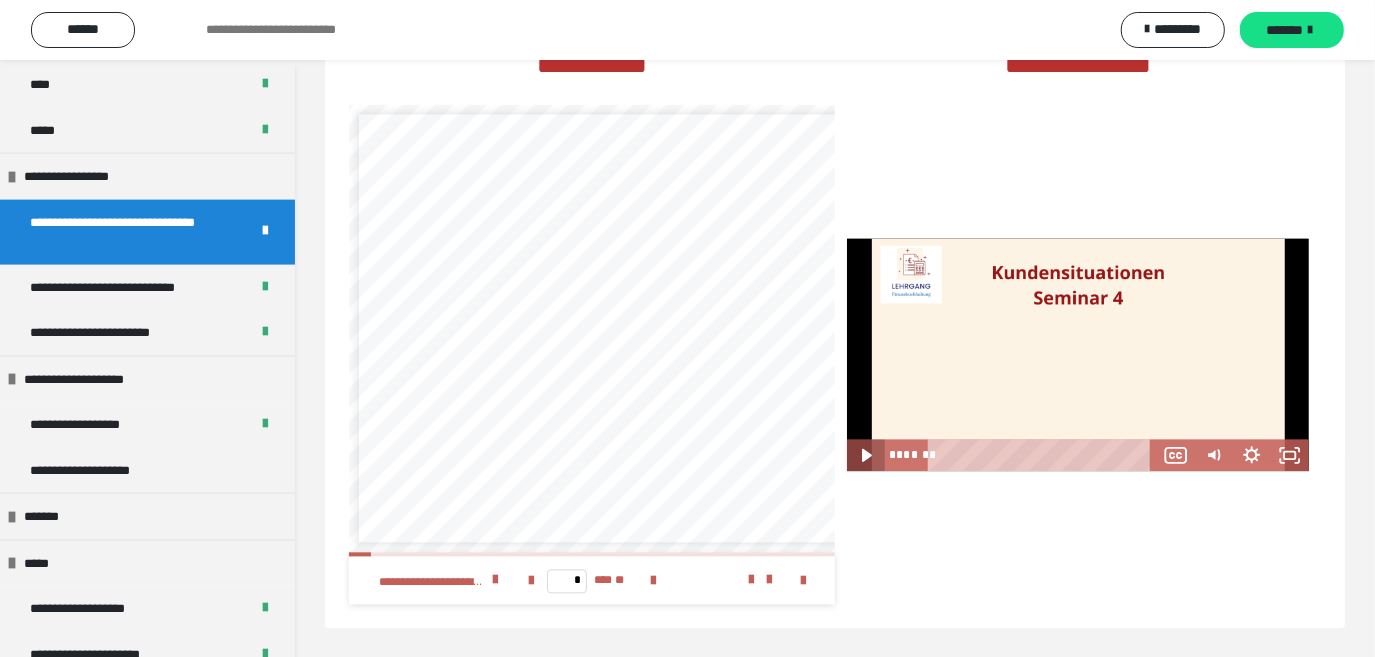 click 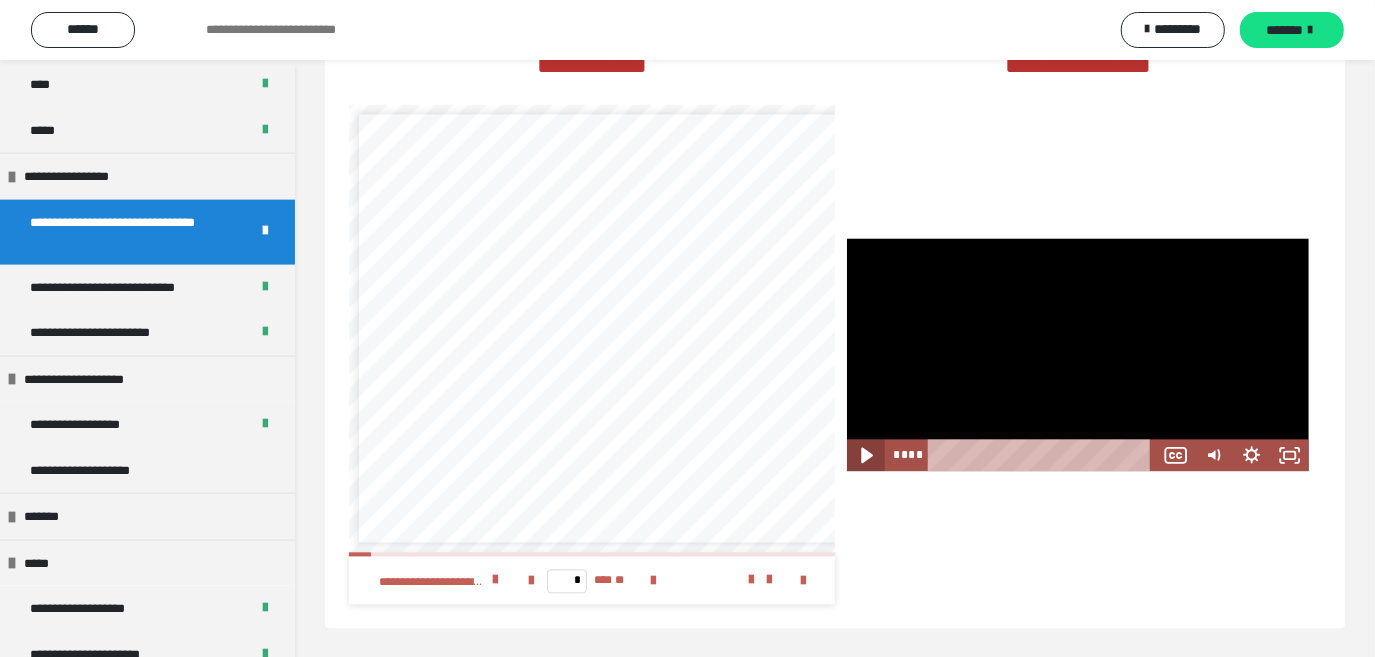 click 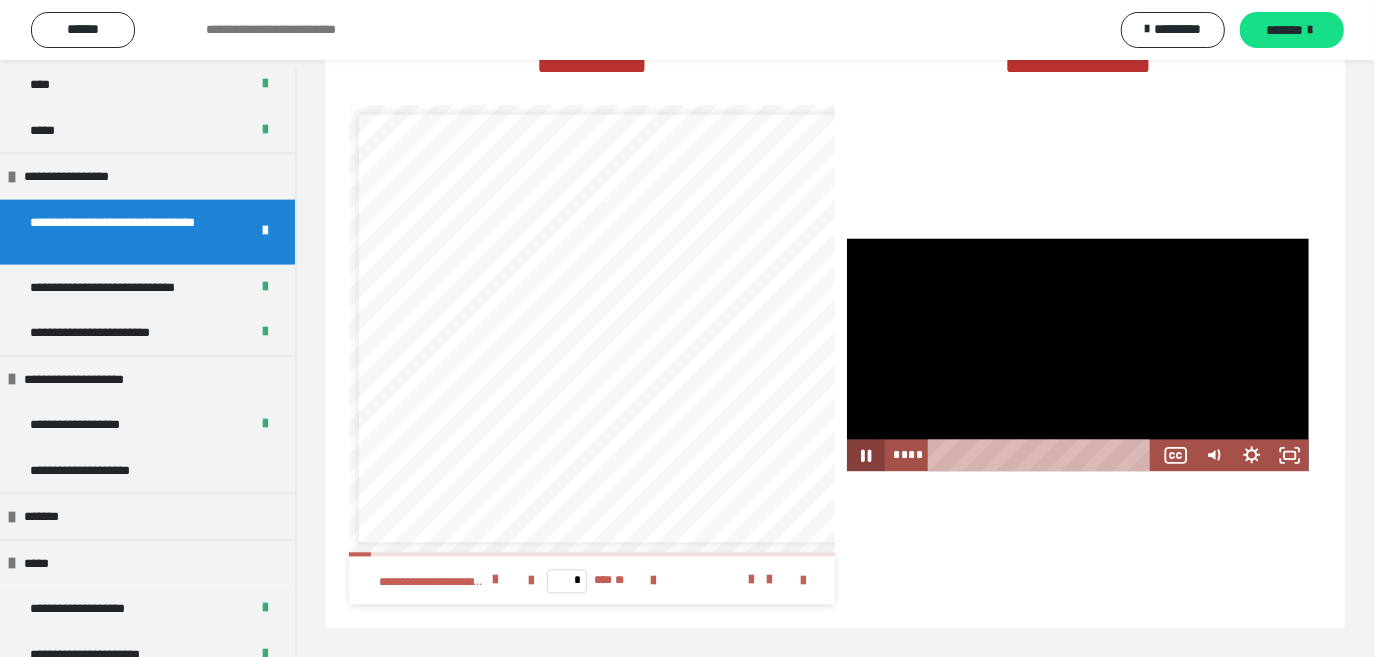 click 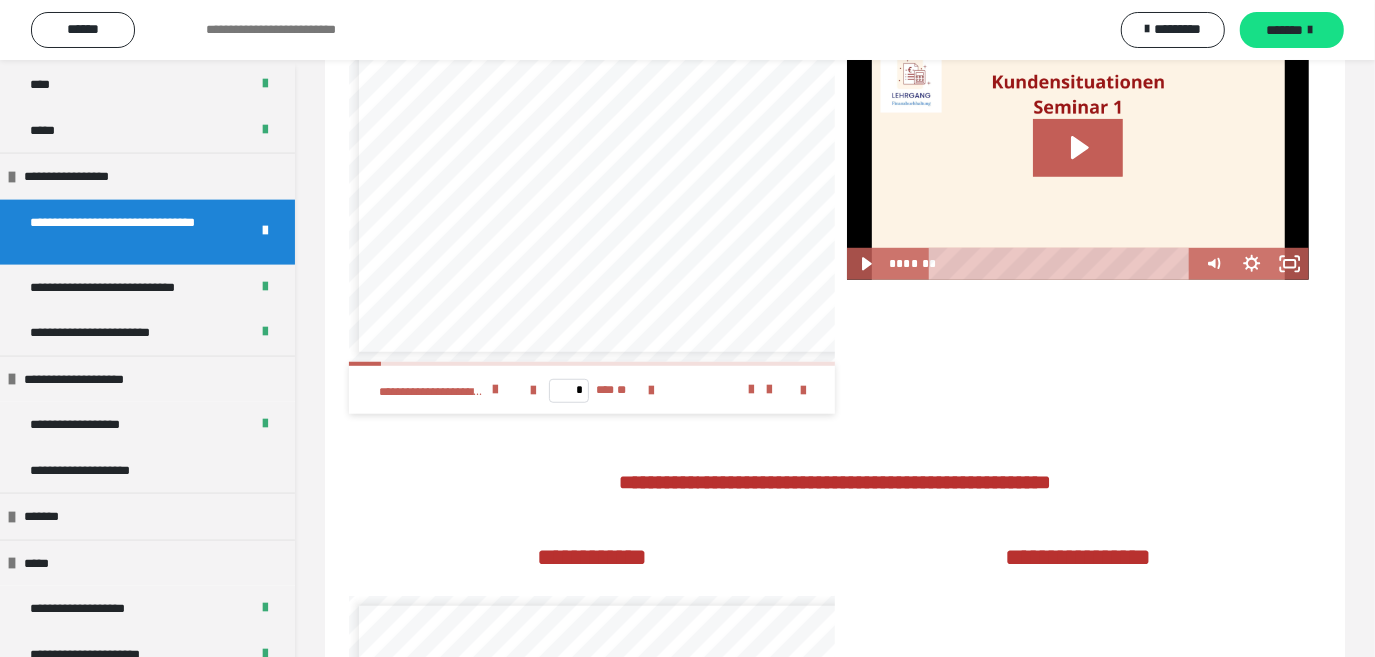 scroll, scrollTop: 819, scrollLeft: 0, axis: vertical 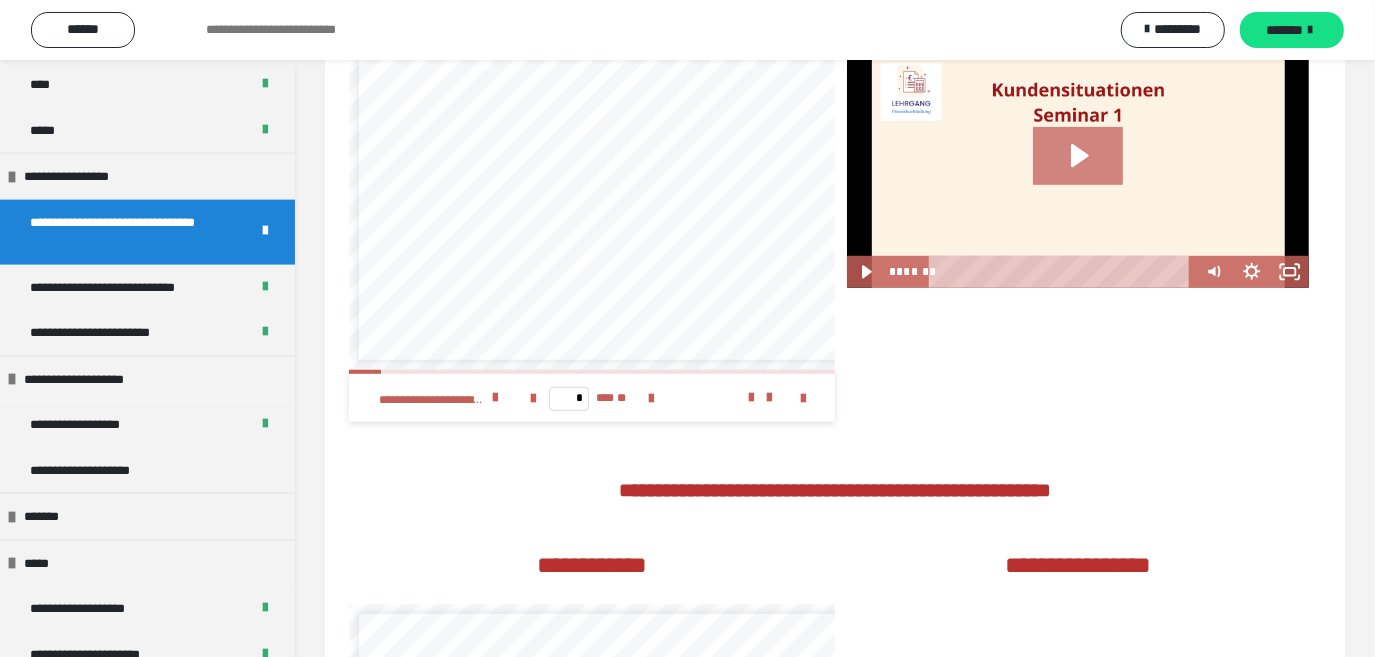 click 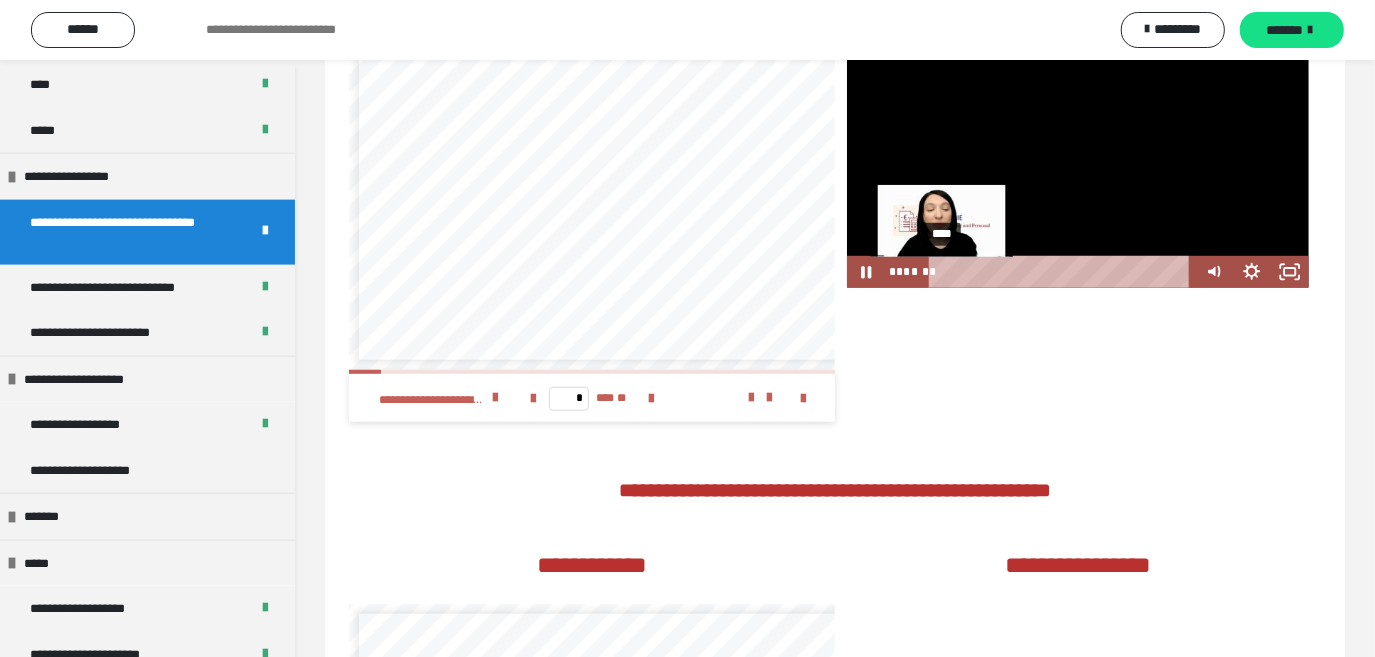 click on "****" at bounding box center (1063, 272) 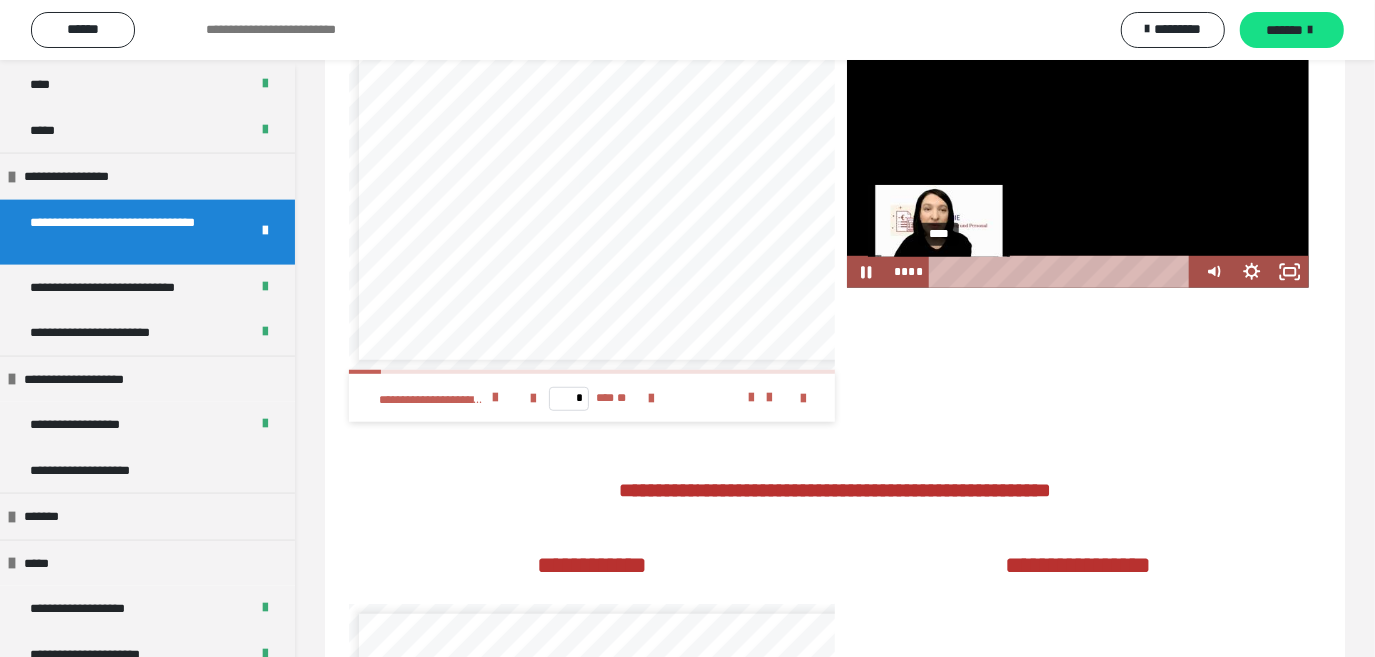 click at bounding box center (939, 272) 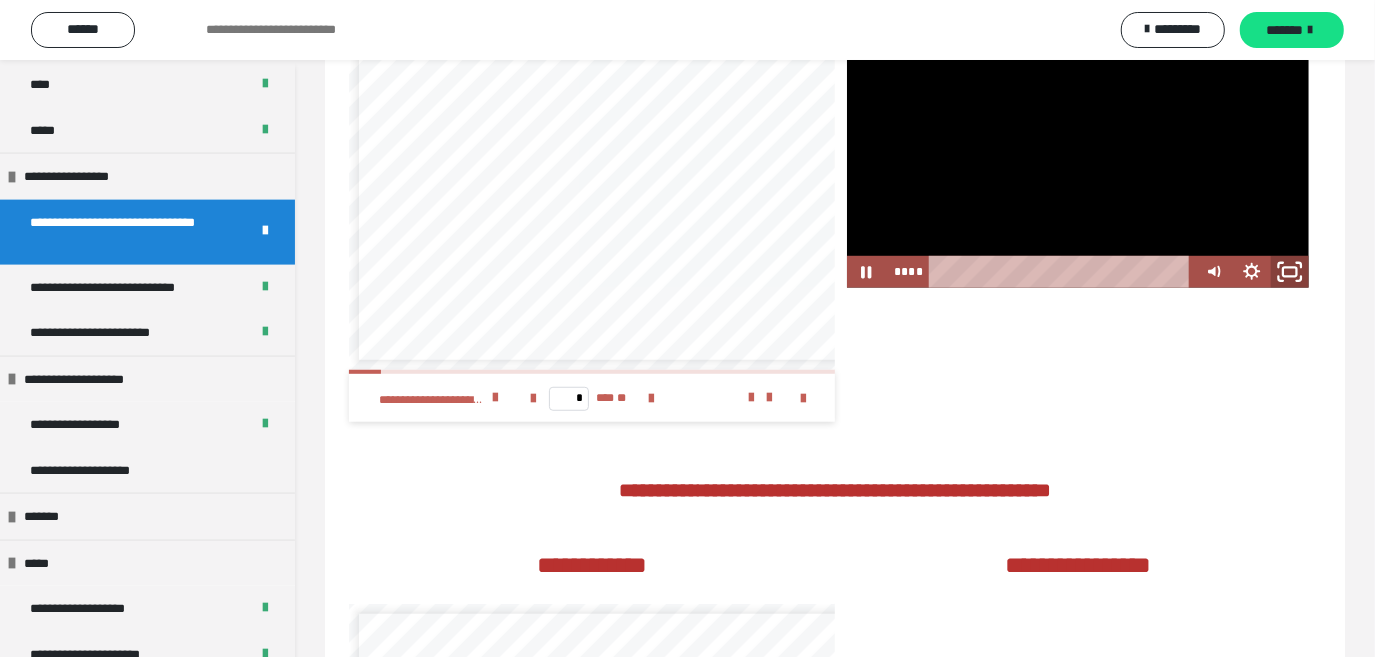 click 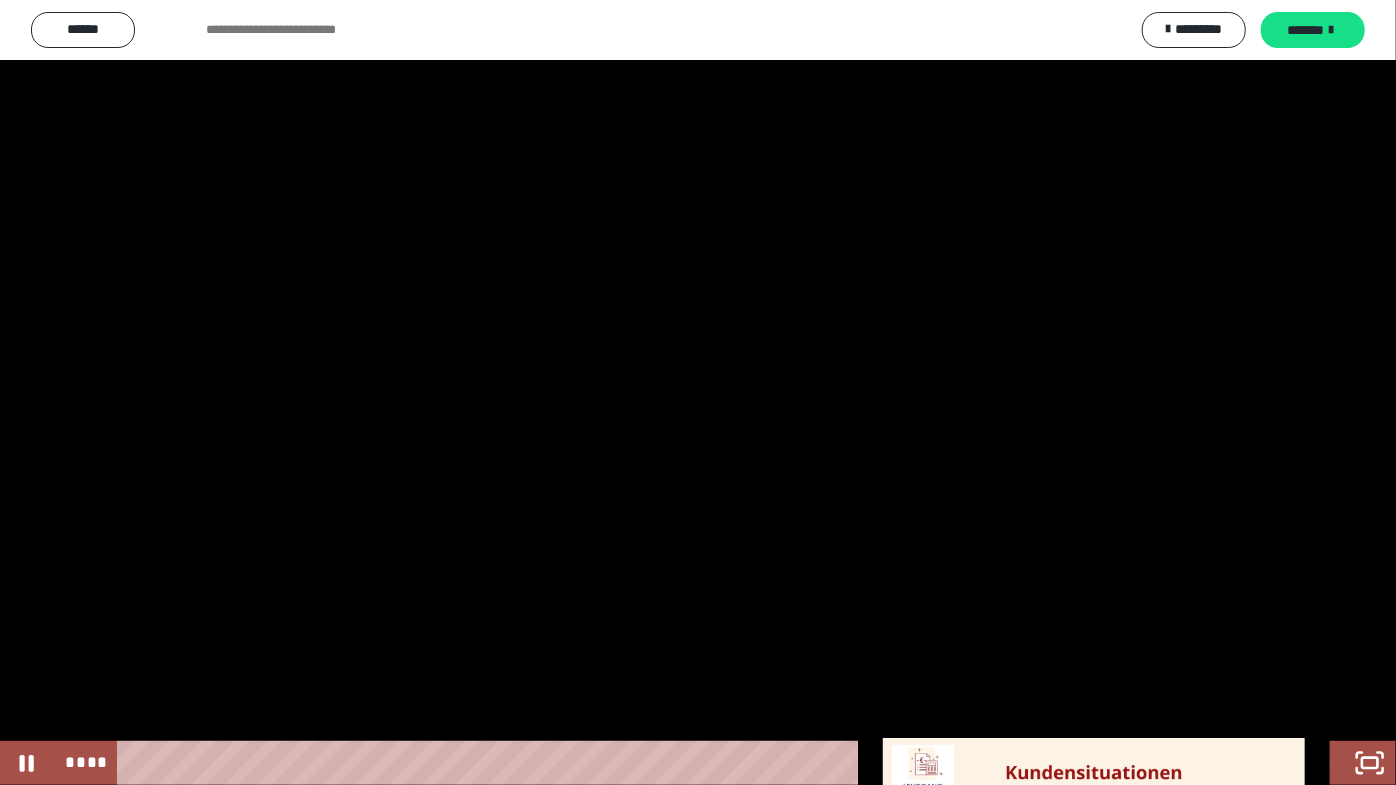 click at bounding box center (698, 392) 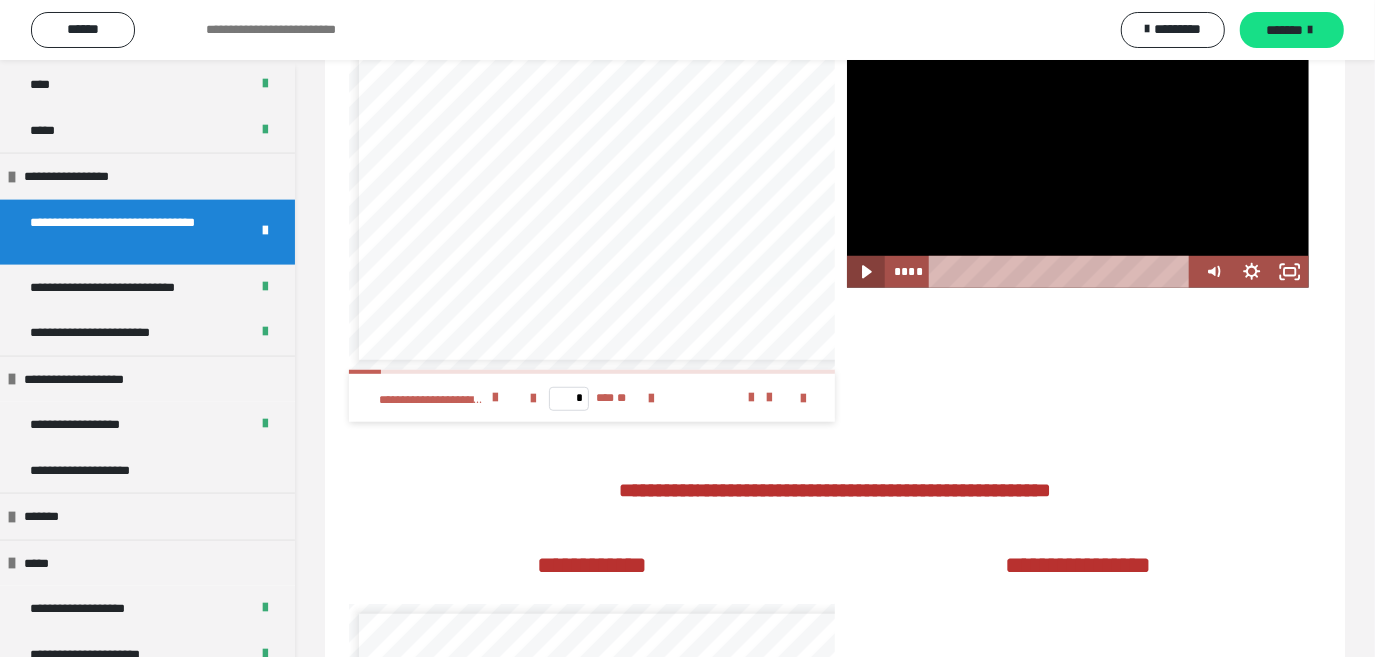 click 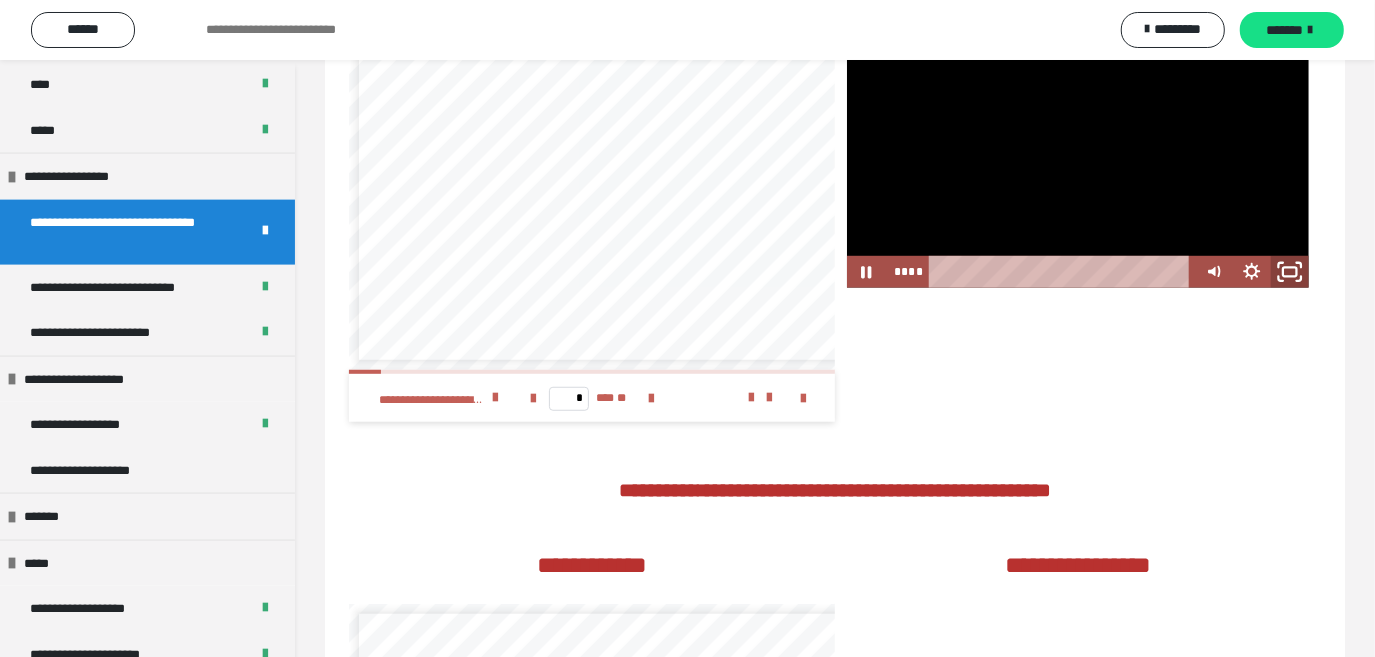click 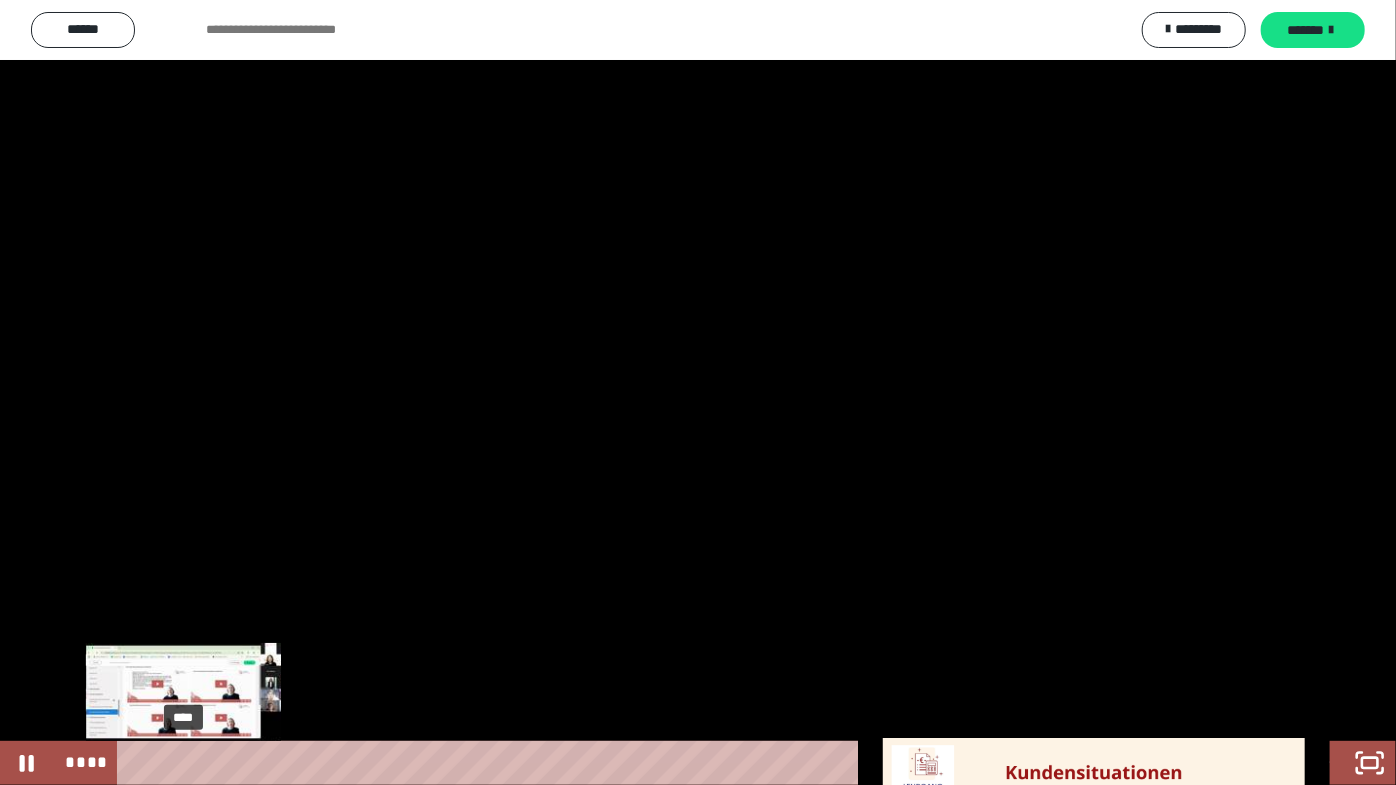 click on "****" at bounding box center (681, 763) 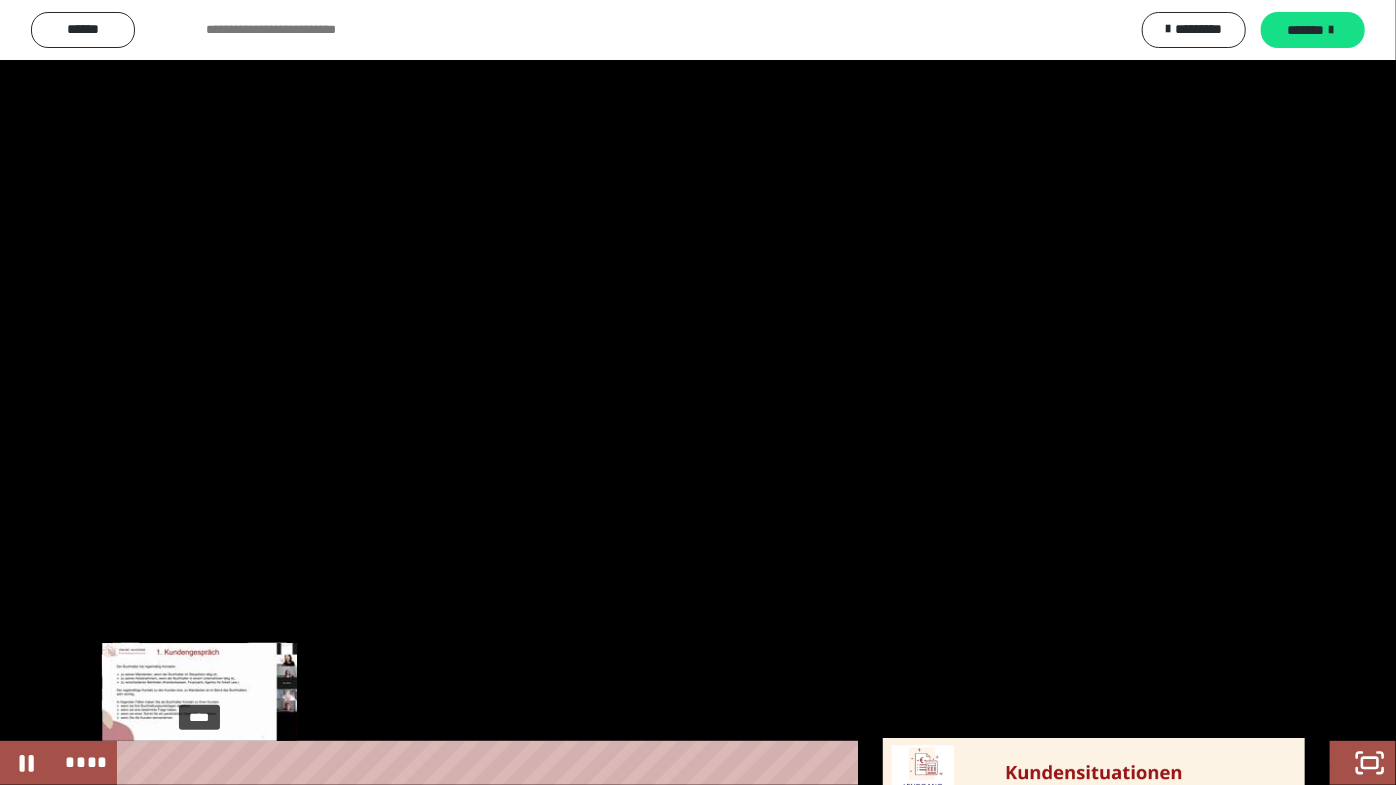 click on "****" at bounding box center (681, 763) 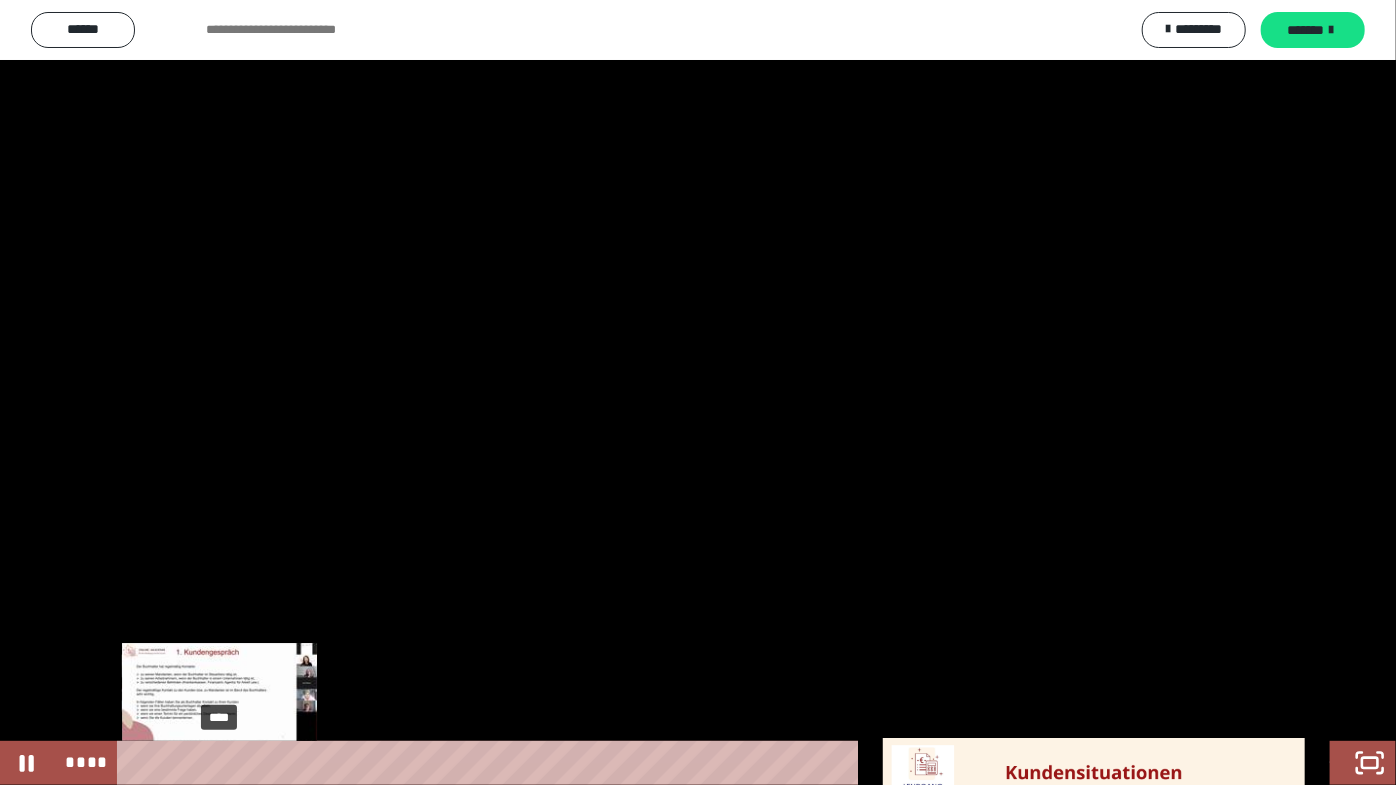 click on "****" at bounding box center [681, 763] 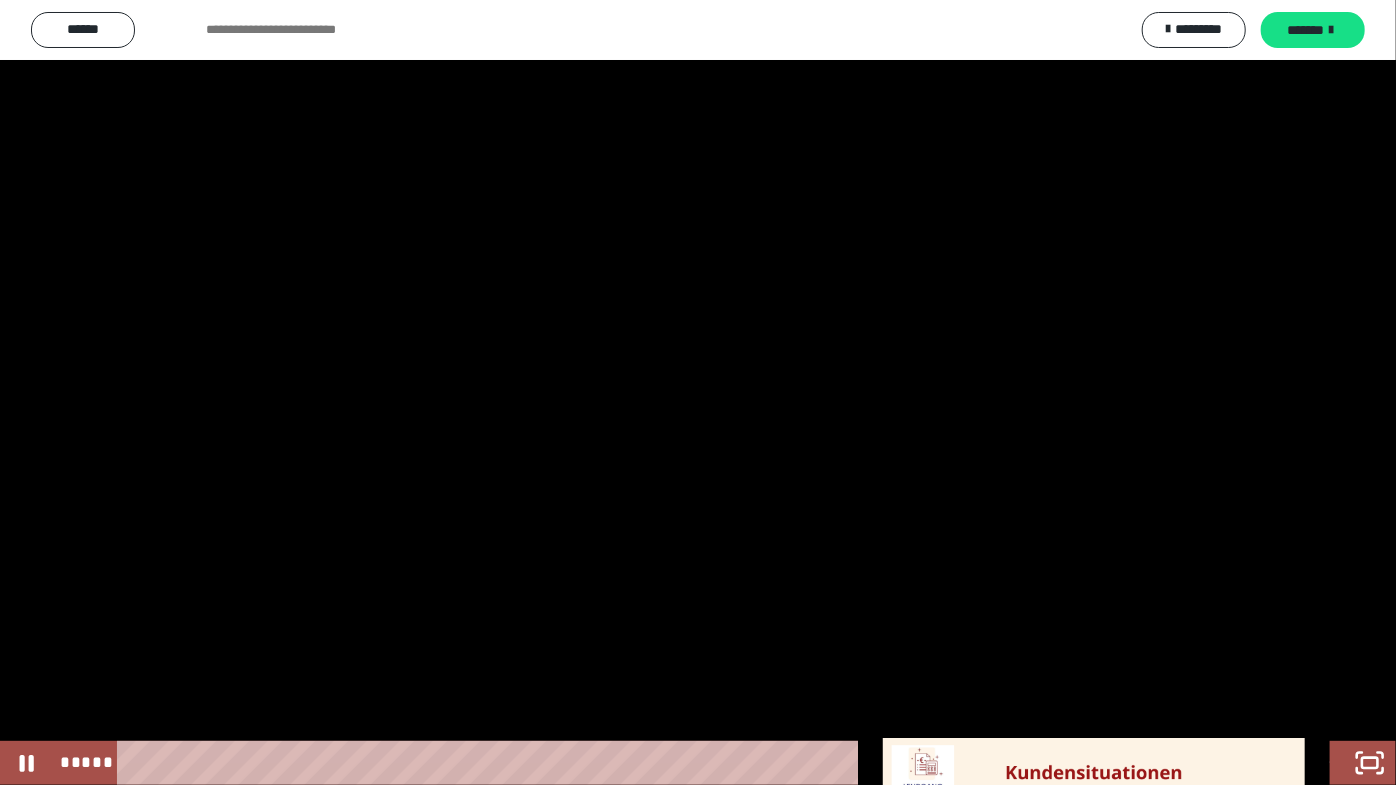 click at bounding box center (698, 392) 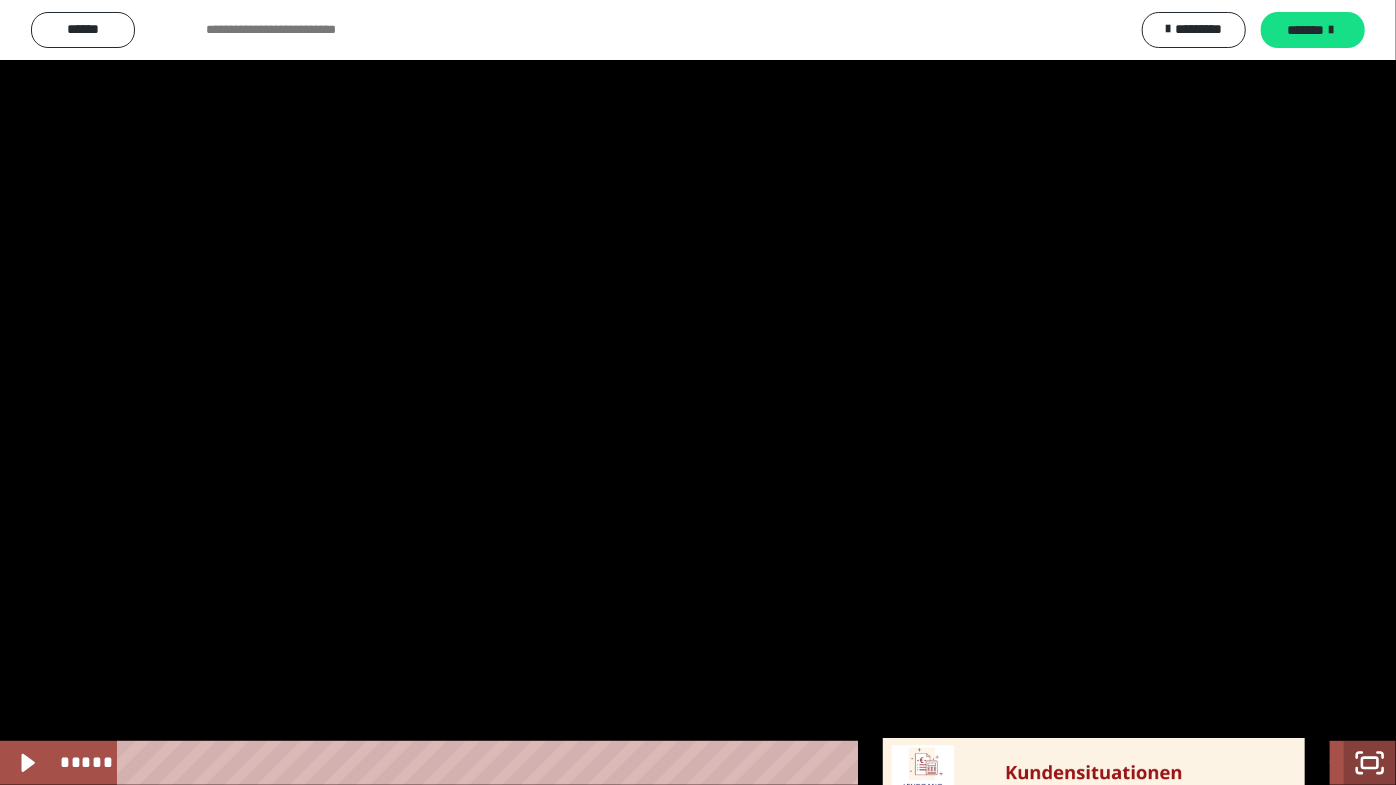 click 